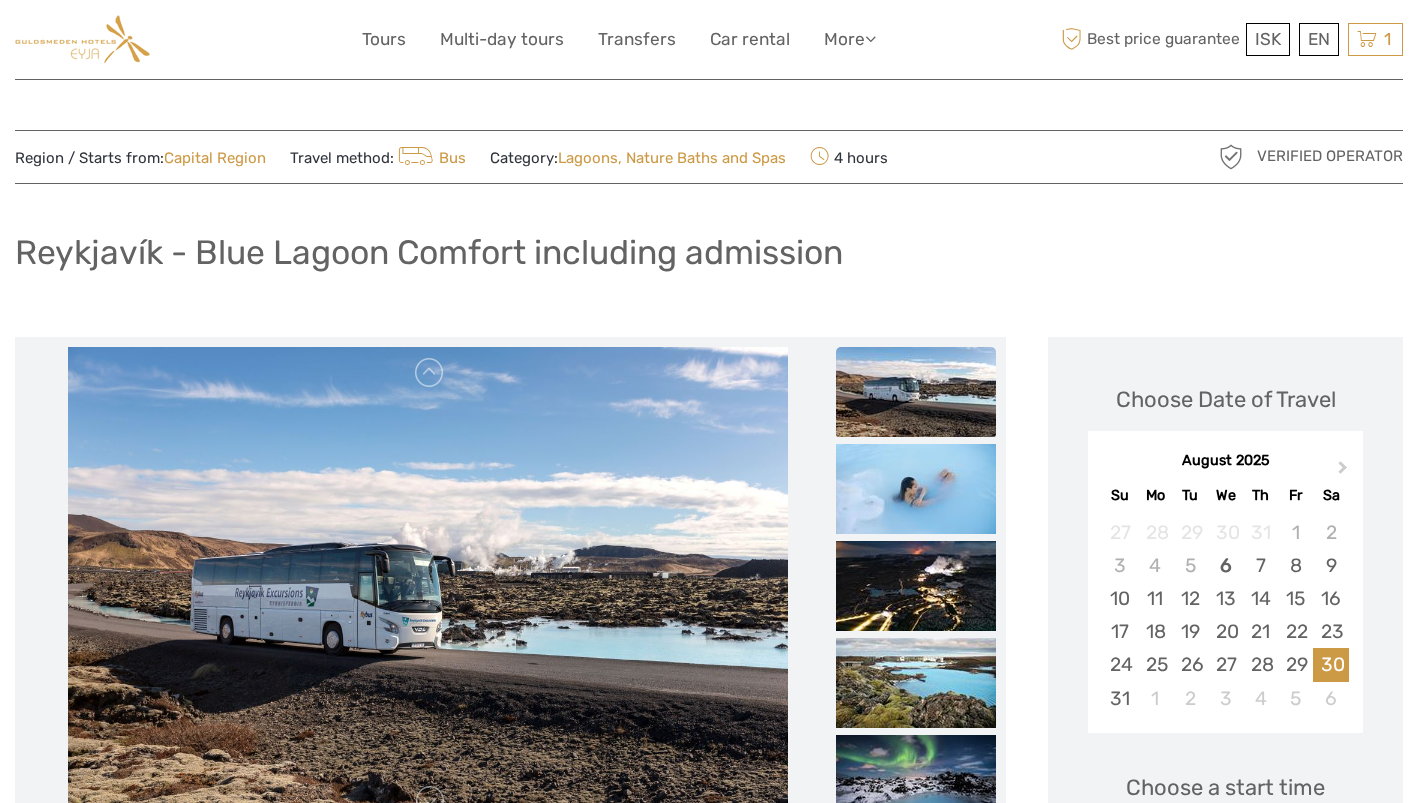 scroll, scrollTop: 5, scrollLeft: 0, axis: vertical 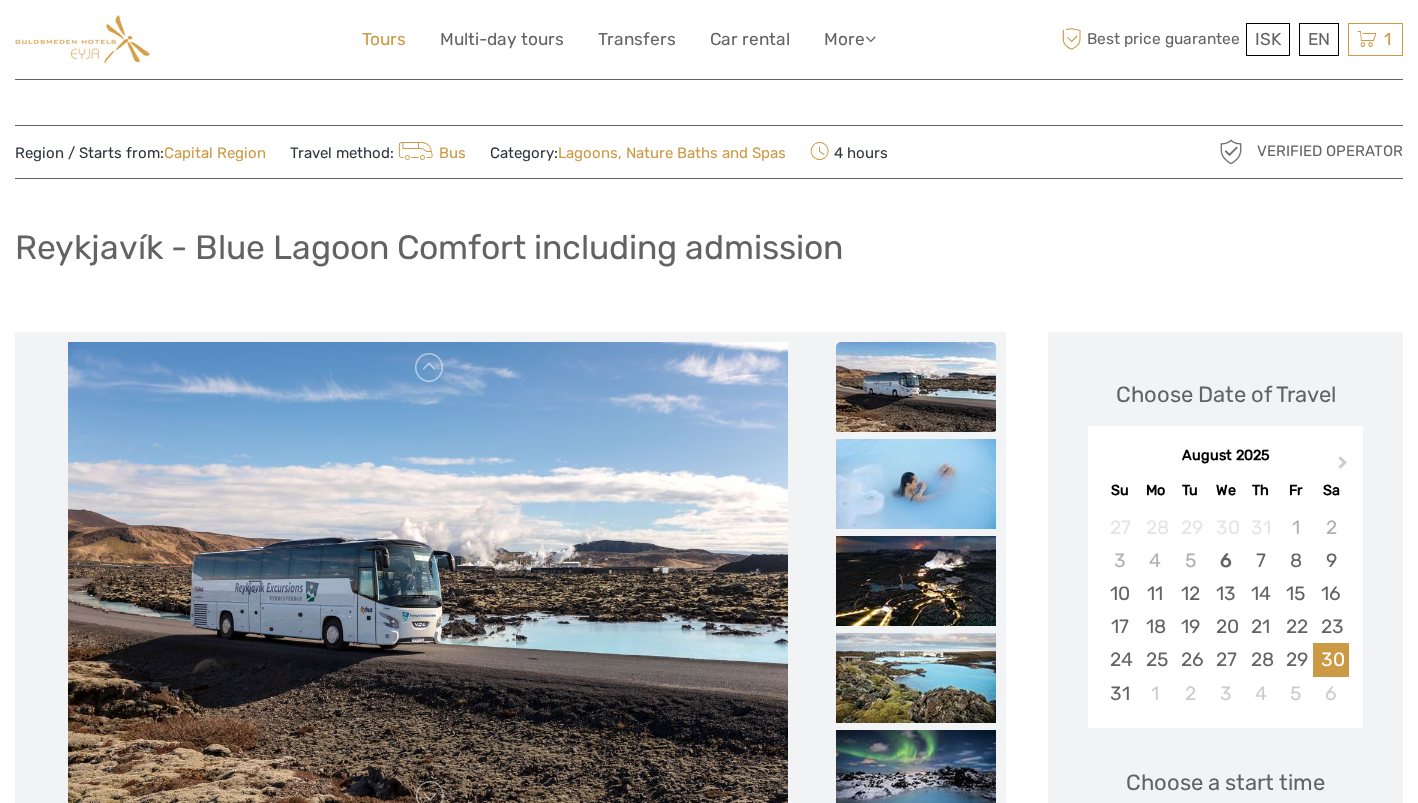 click on "Tours" at bounding box center [384, 39] 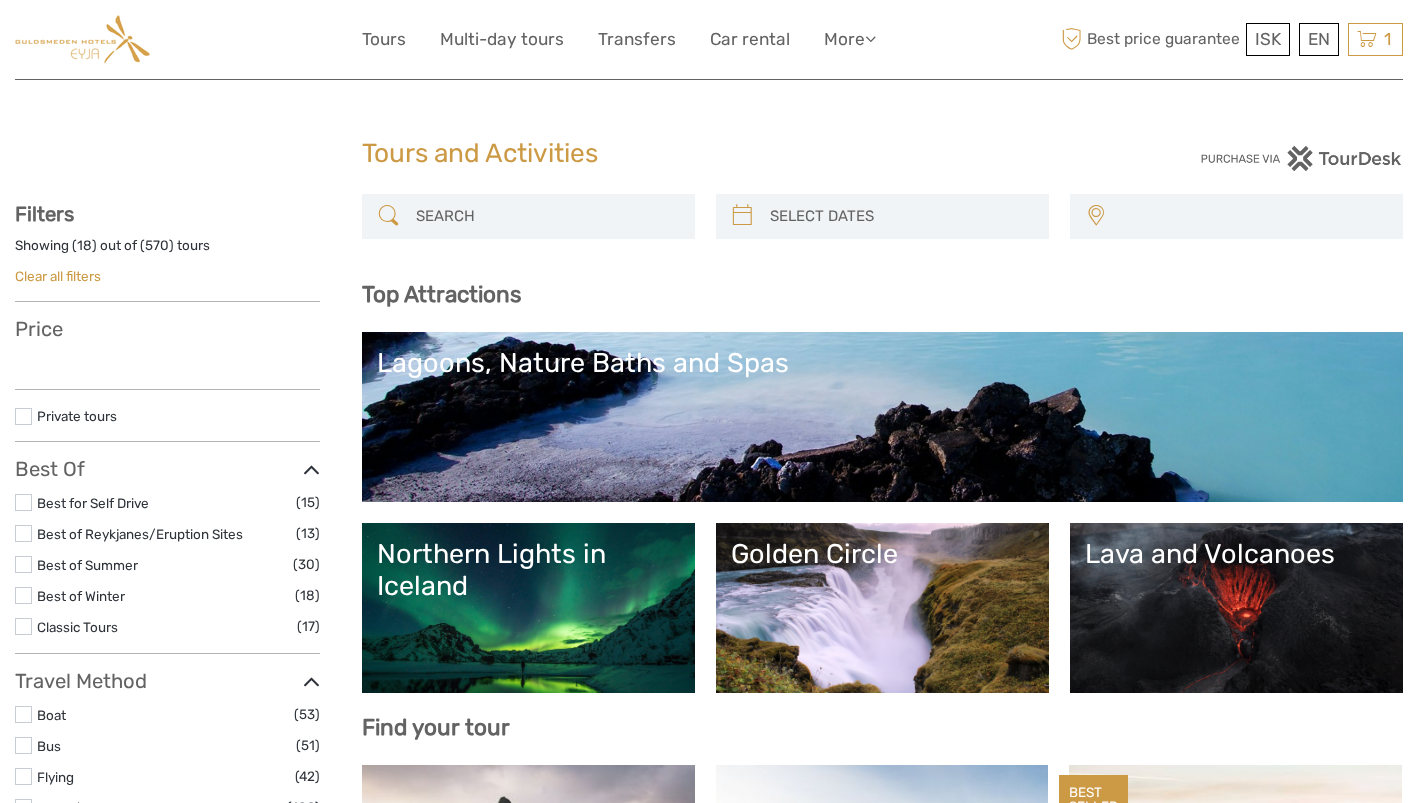 select 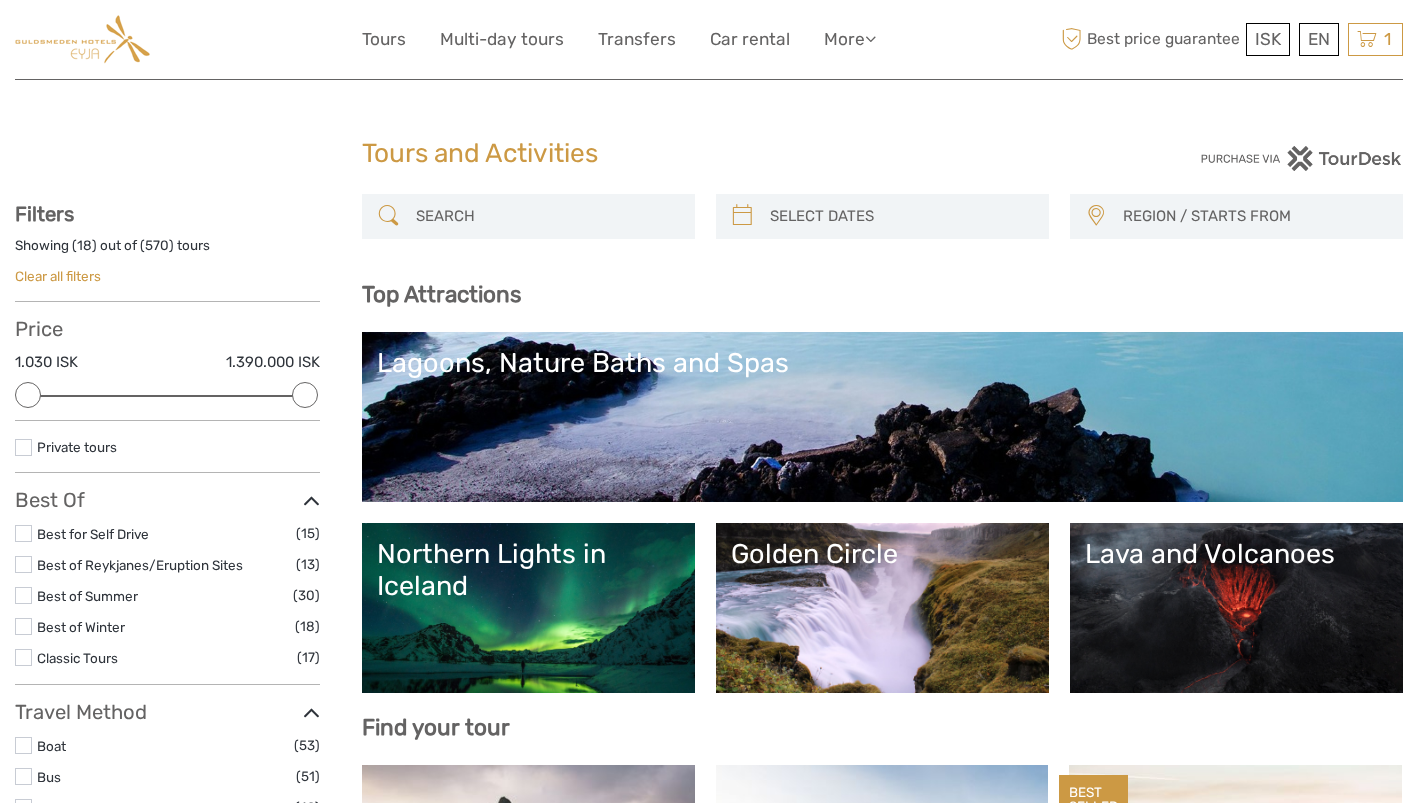 scroll, scrollTop: 113, scrollLeft: 0, axis: vertical 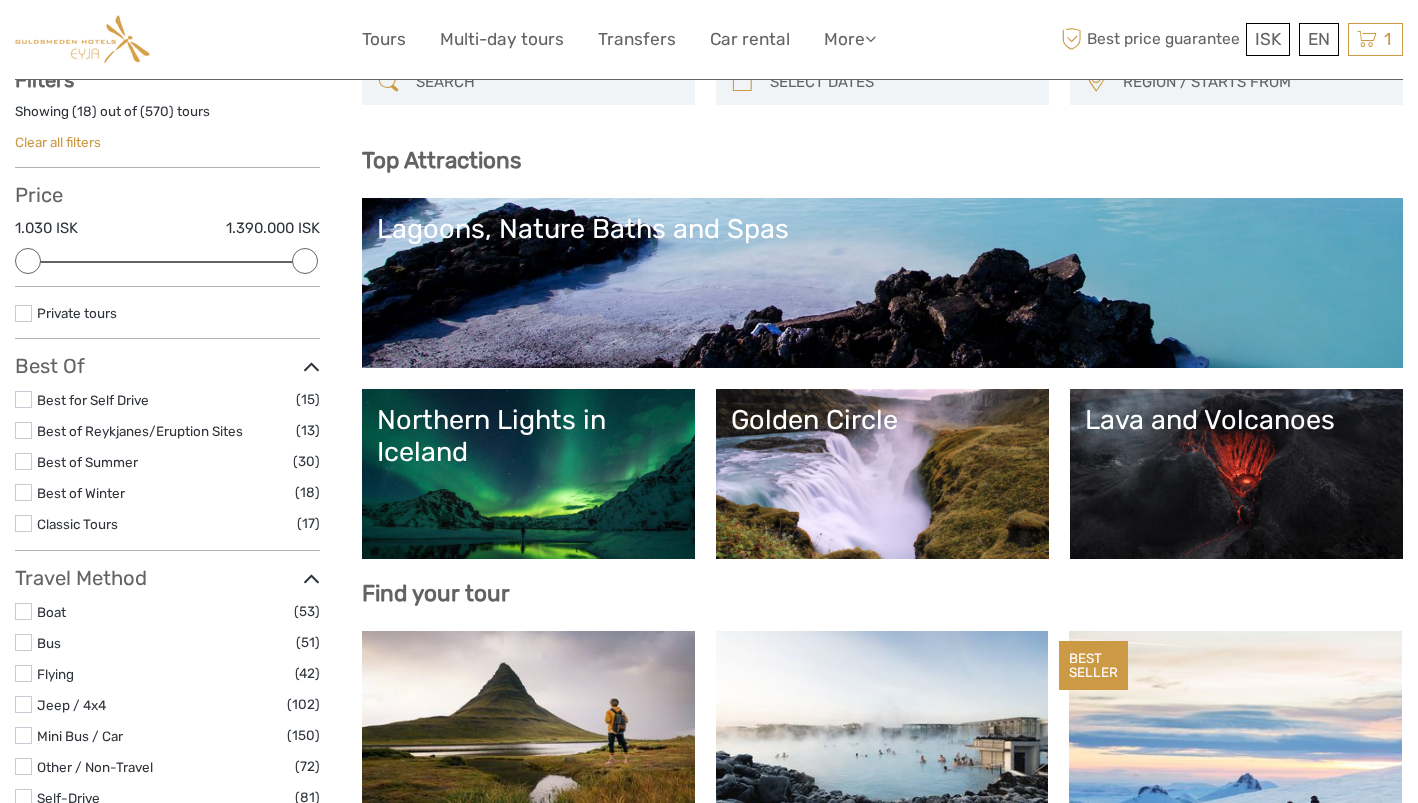 click on "Golden Circle" at bounding box center [882, 474] 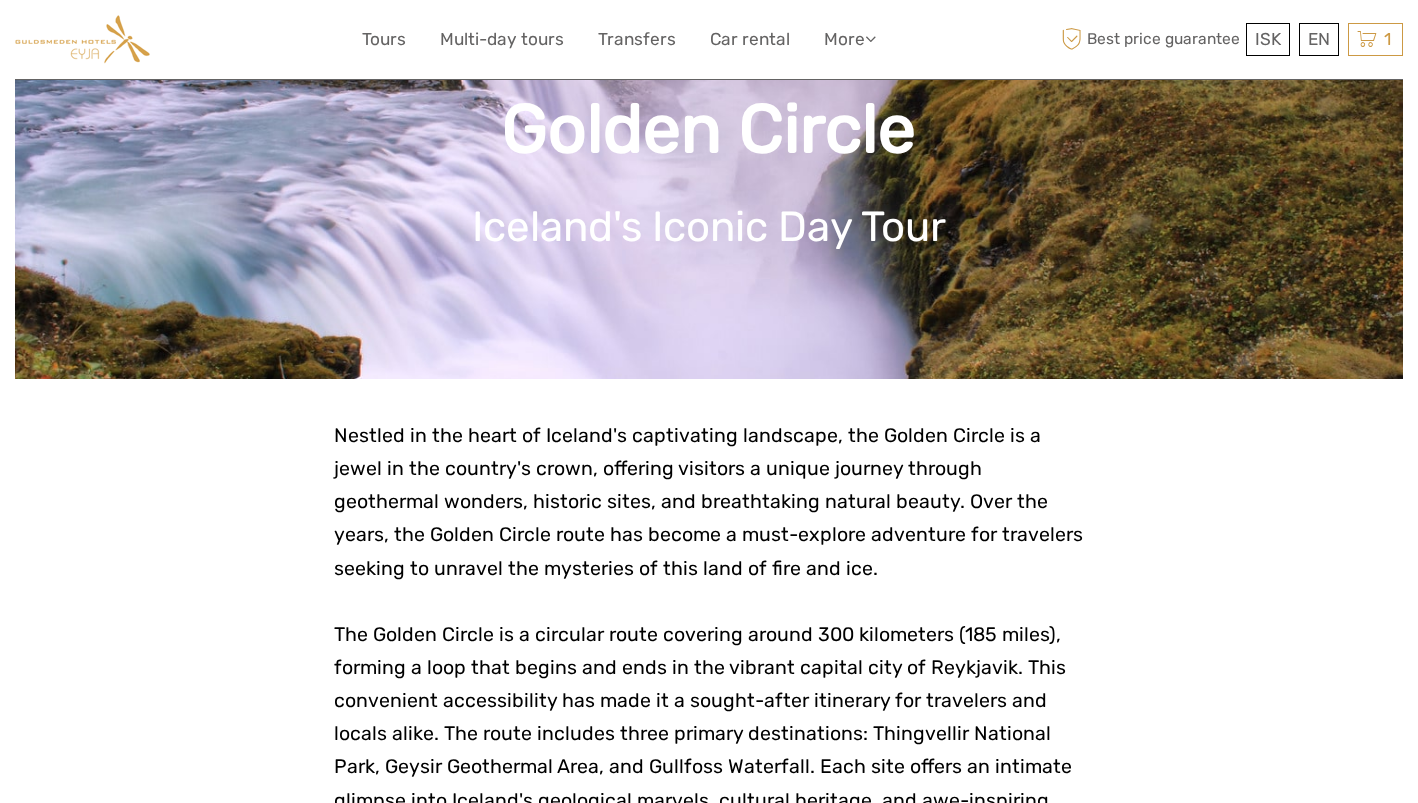scroll, scrollTop: 203, scrollLeft: 0, axis: vertical 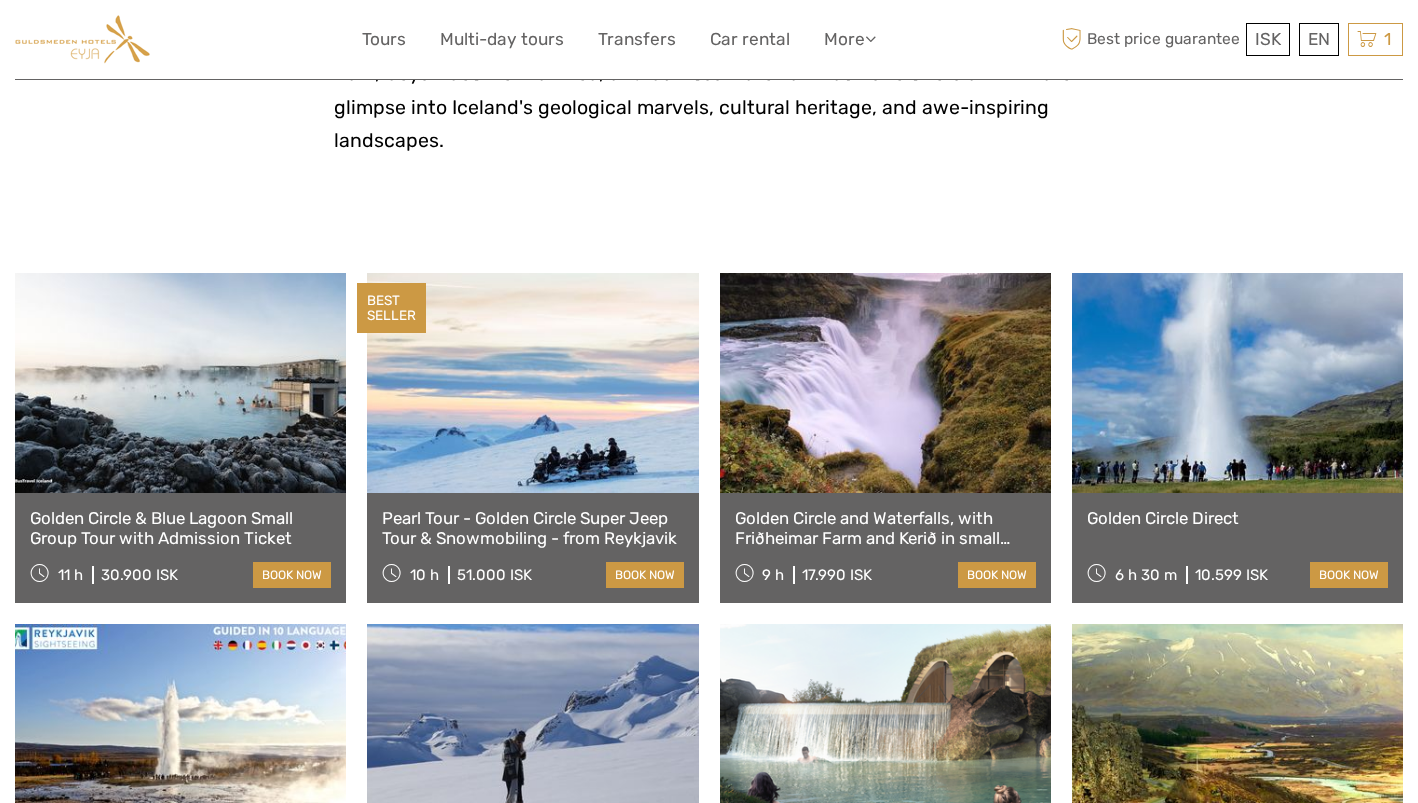 click at bounding box center (885, 383) 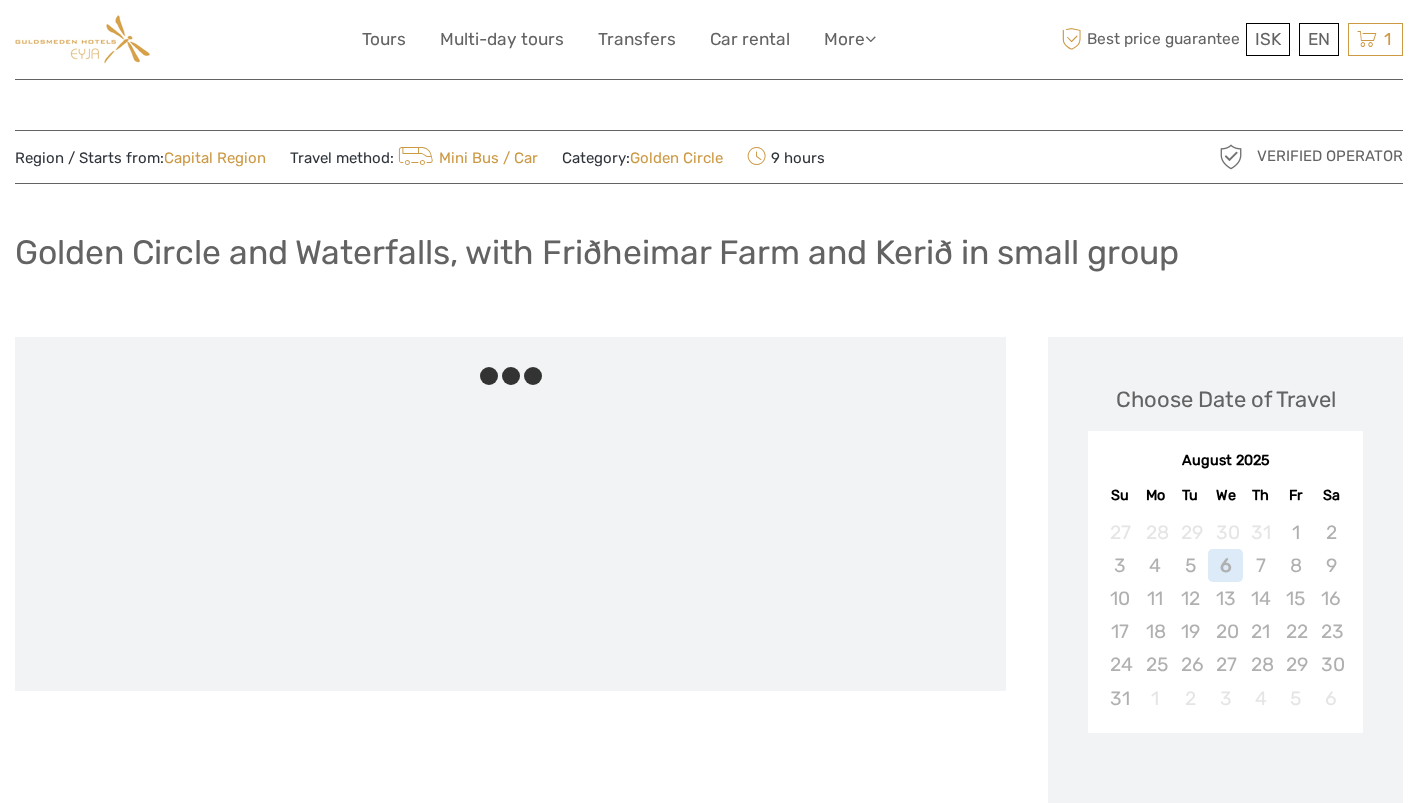 scroll, scrollTop: 0, scrollLeft: 0, axis: both 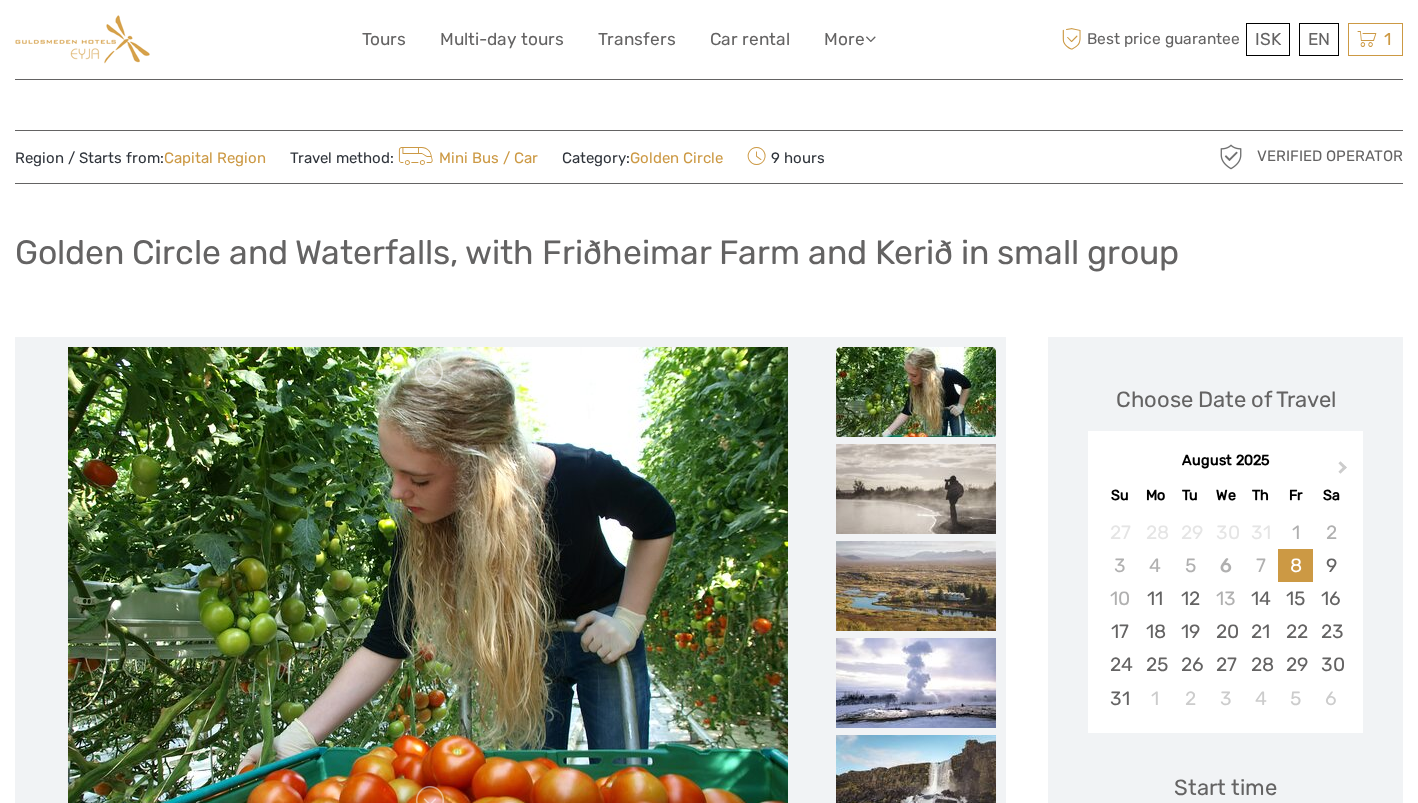 click on "Mini Bus / Car" at bounding box center [466, 158] 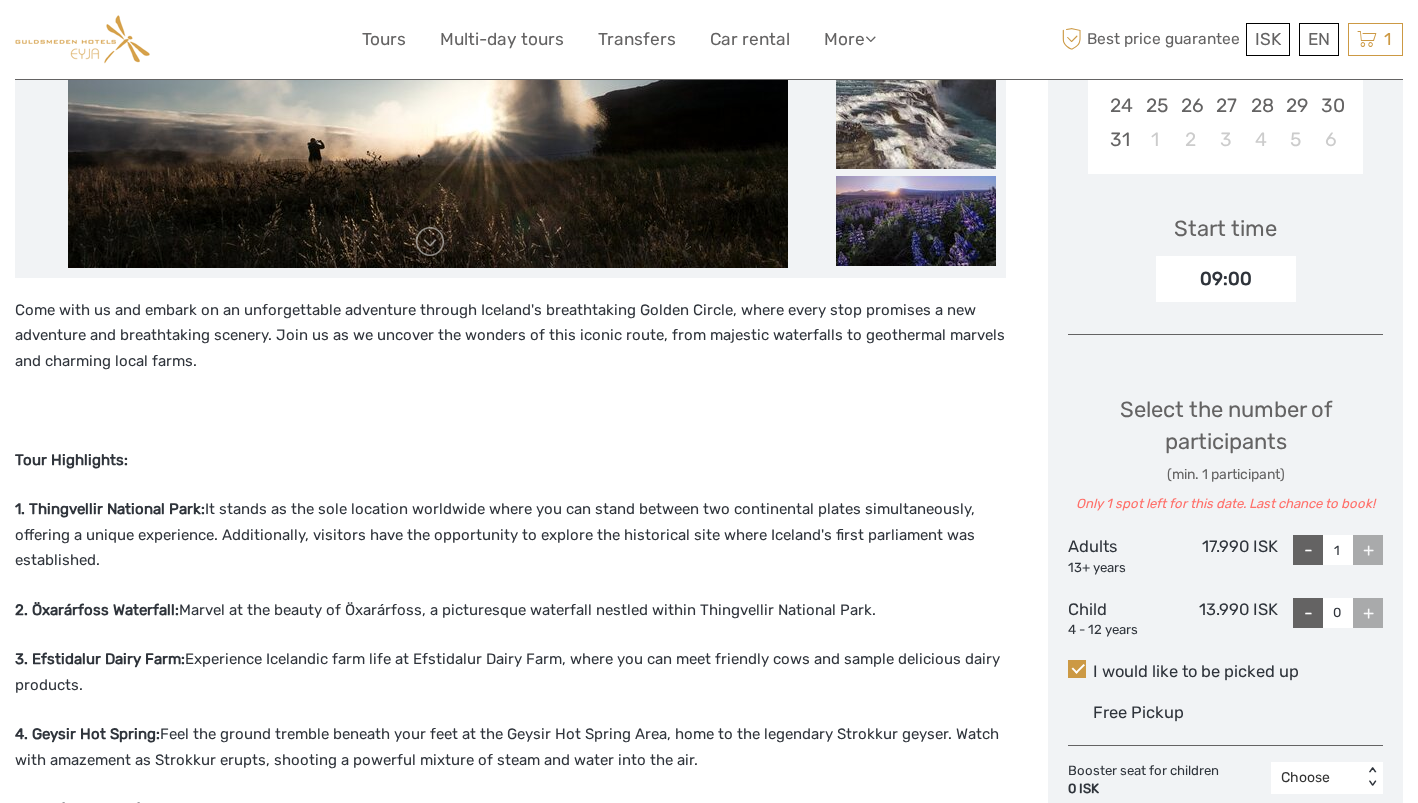 scroll, scrollTop: 424, scrollLeft: 0, axis: vertical 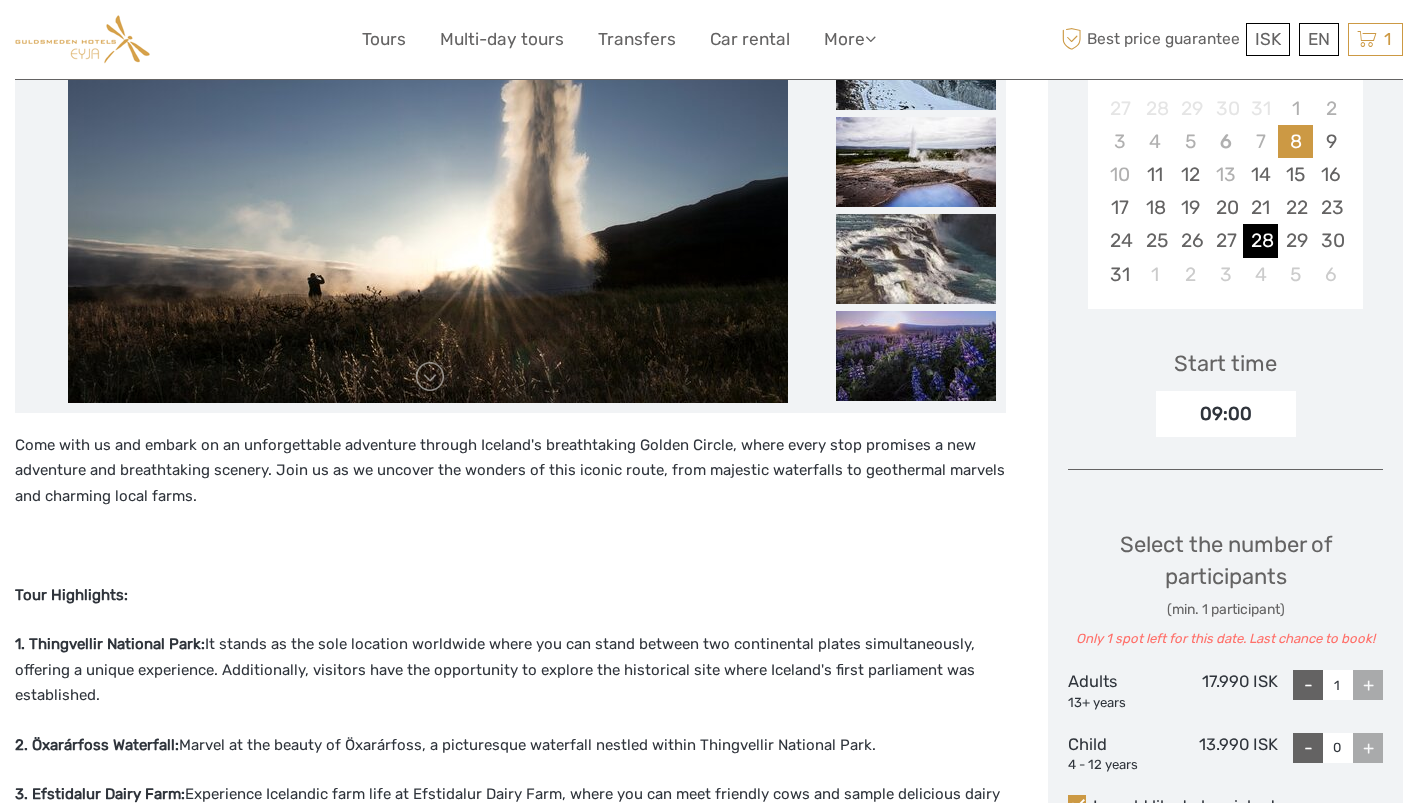 click on "28" at bounding box center (1260, 240) 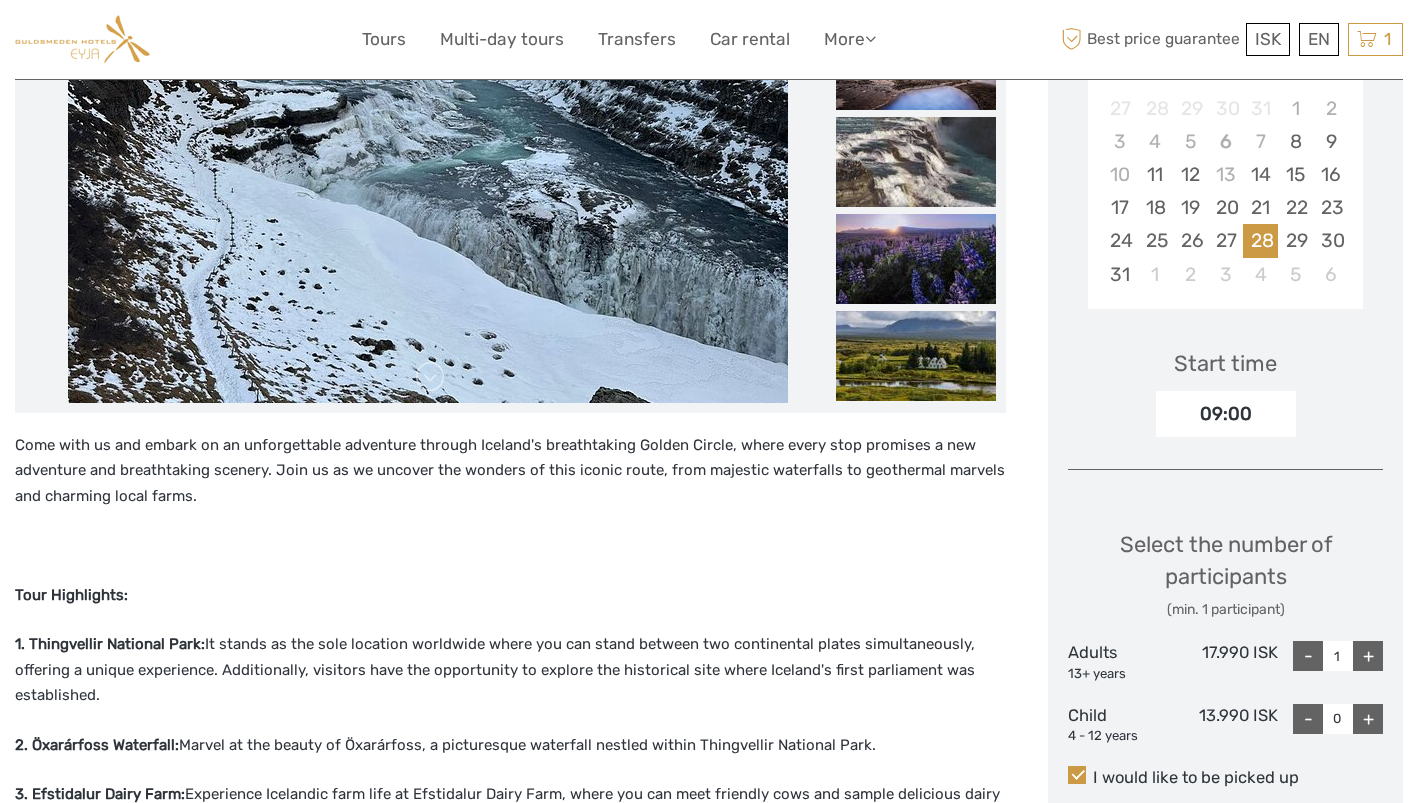 click on "+" at bounding box center [1368, 656] 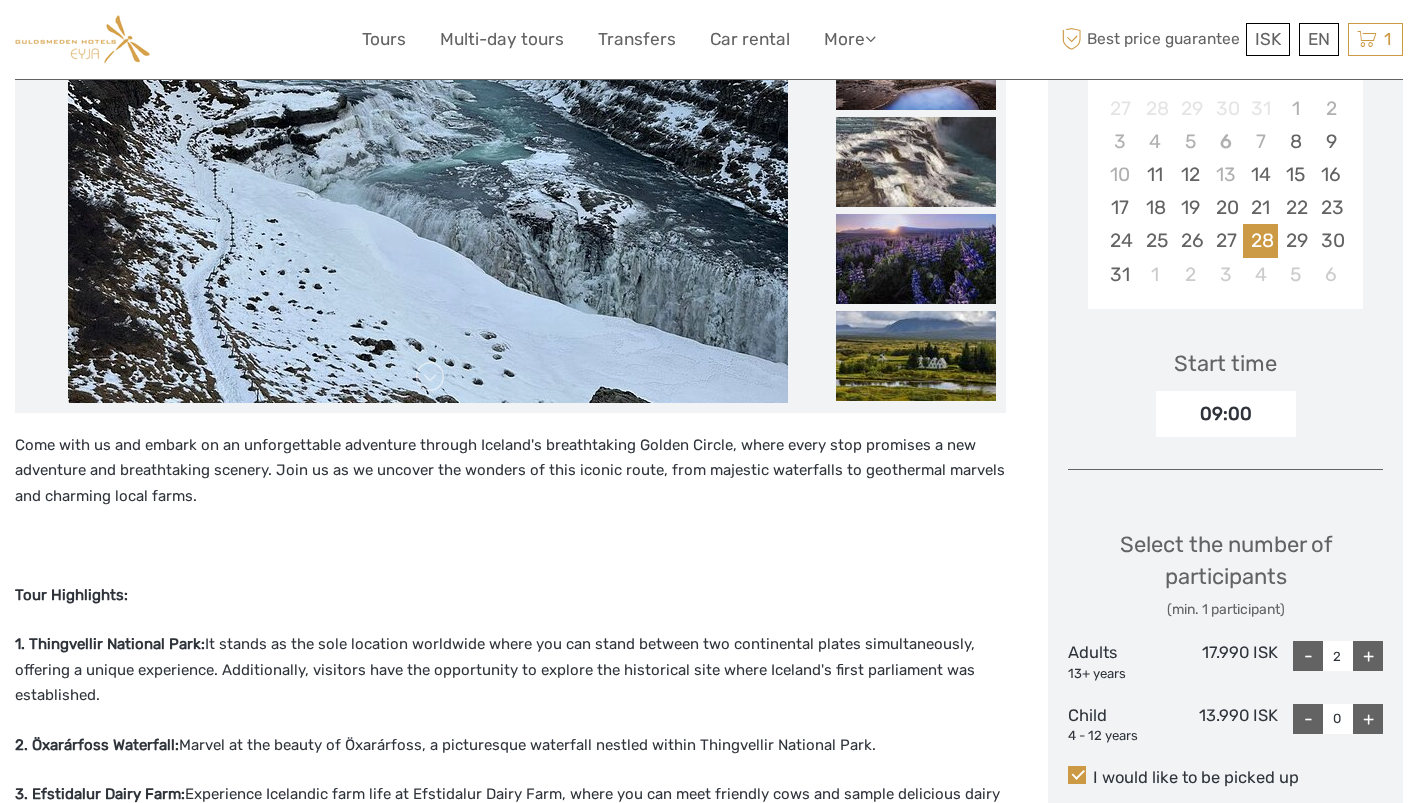type on "2" 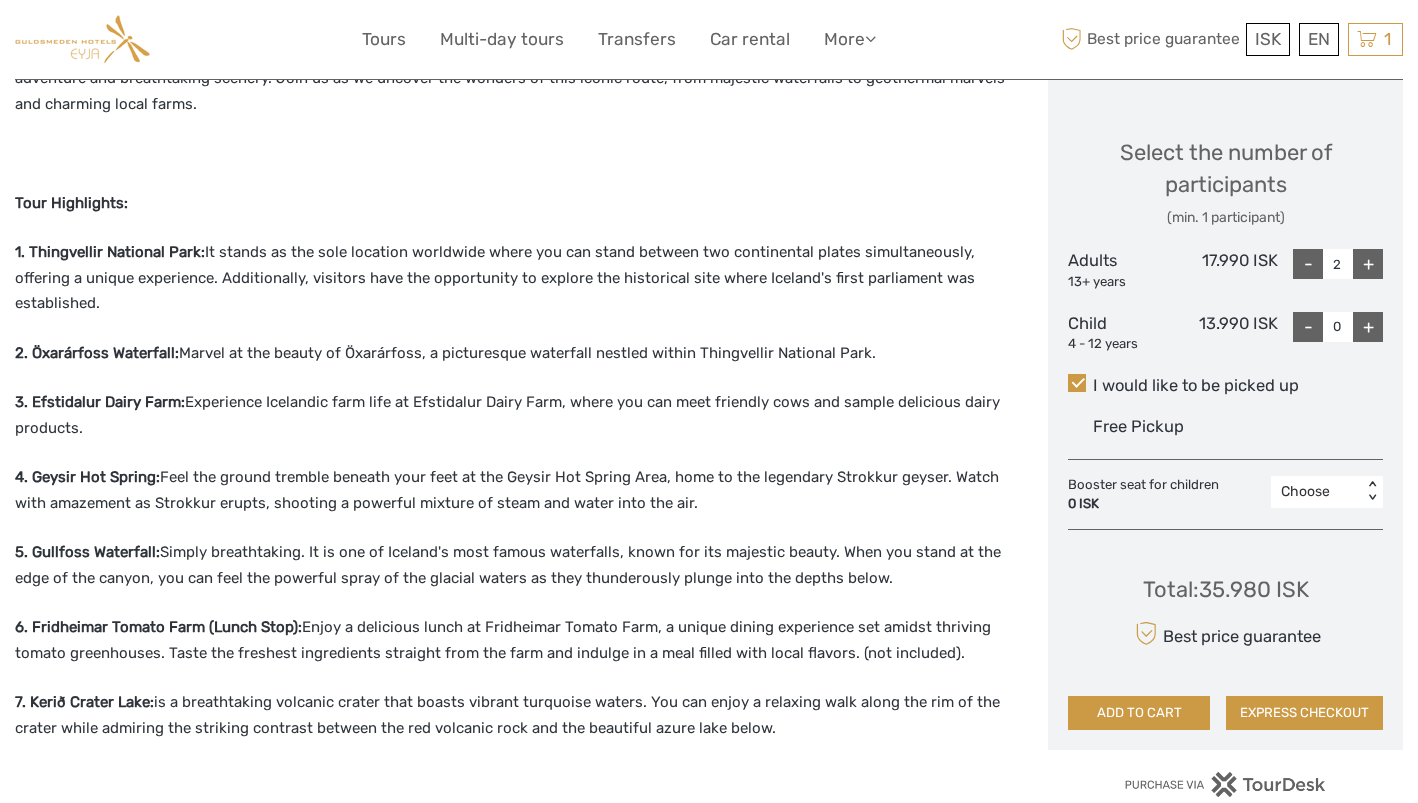scroll, scrollTop: 845, scrollLeft: 0, axis: vertical 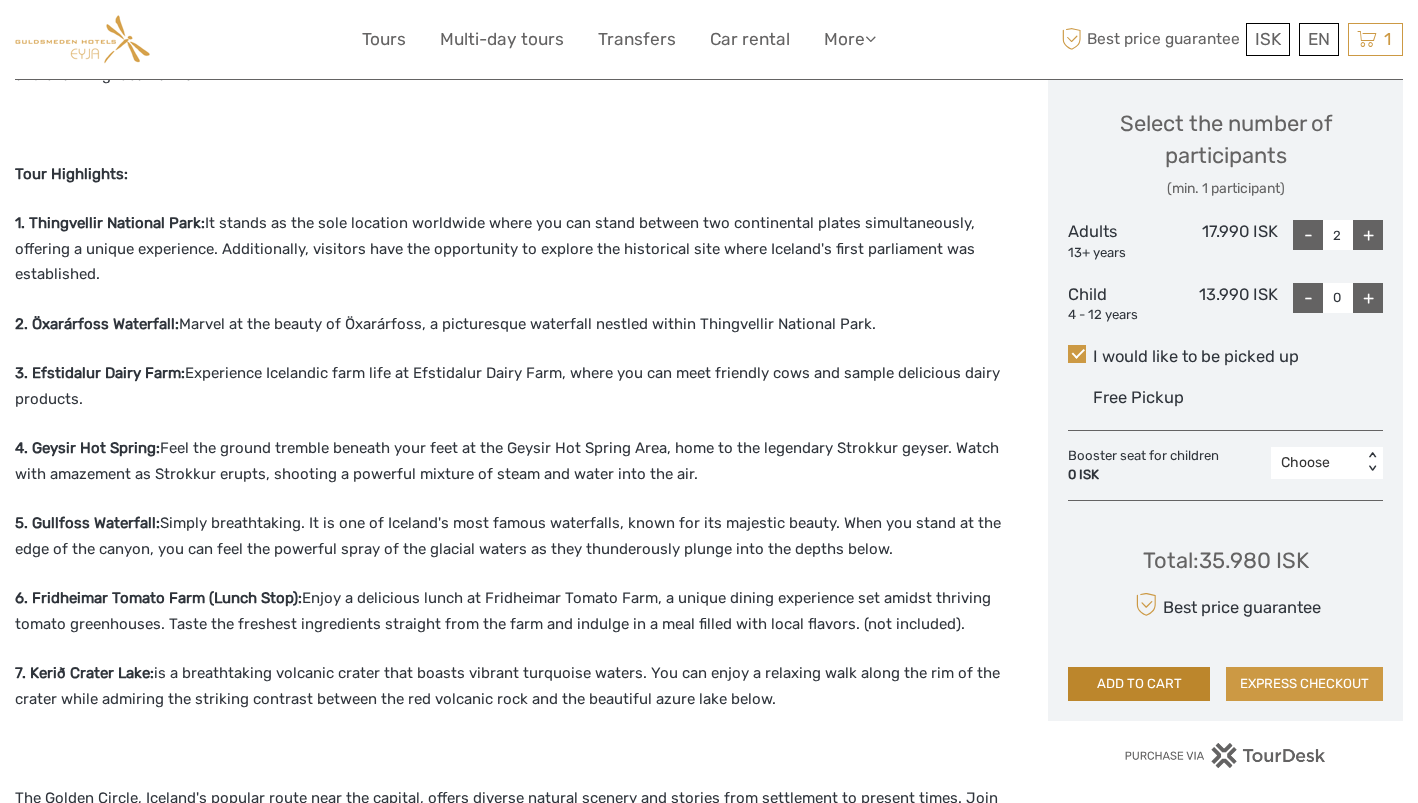 click on "ADD TO CART" at bounding box center [1139, 684] 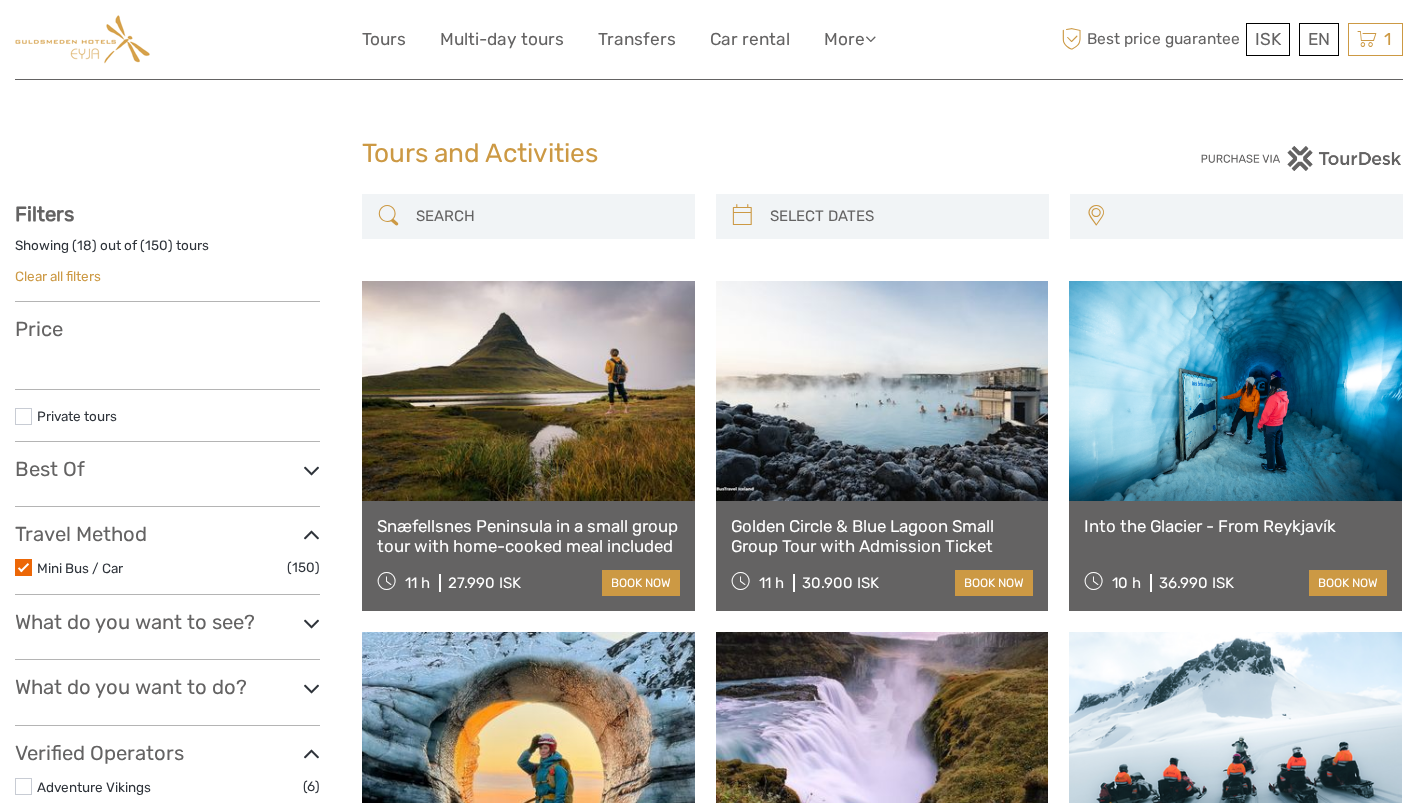select 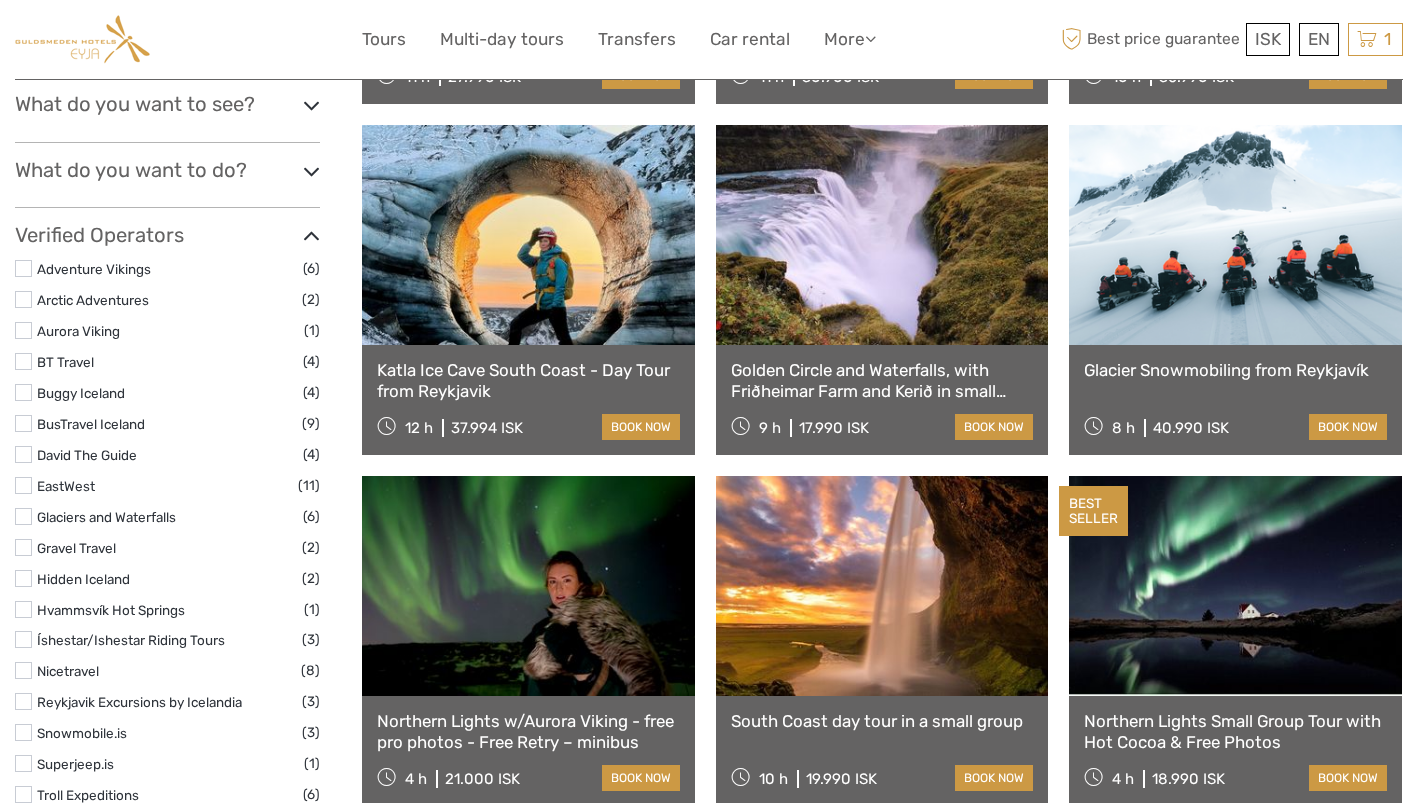 scroll, scrollTop: 552, scrollLeft: 0, axis: vertical 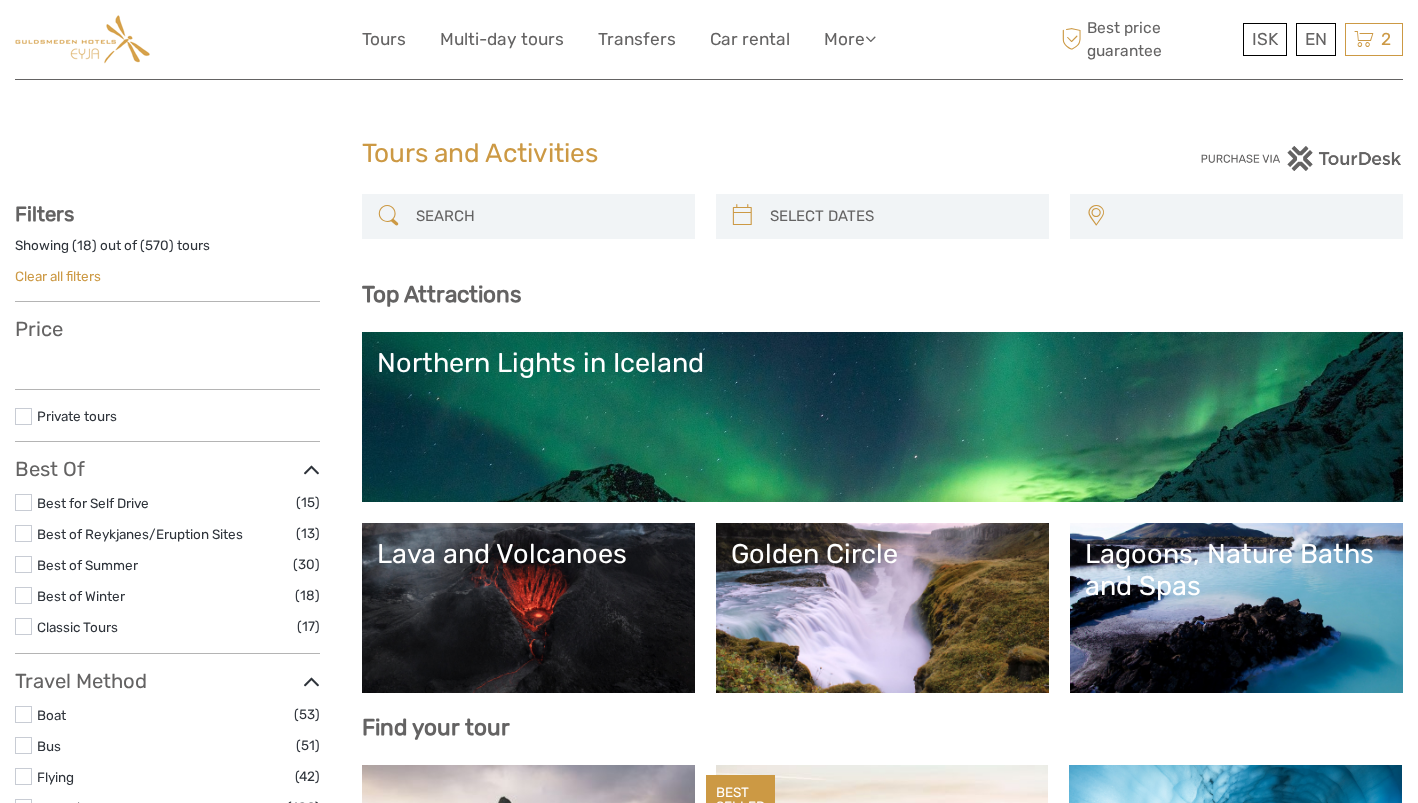 select 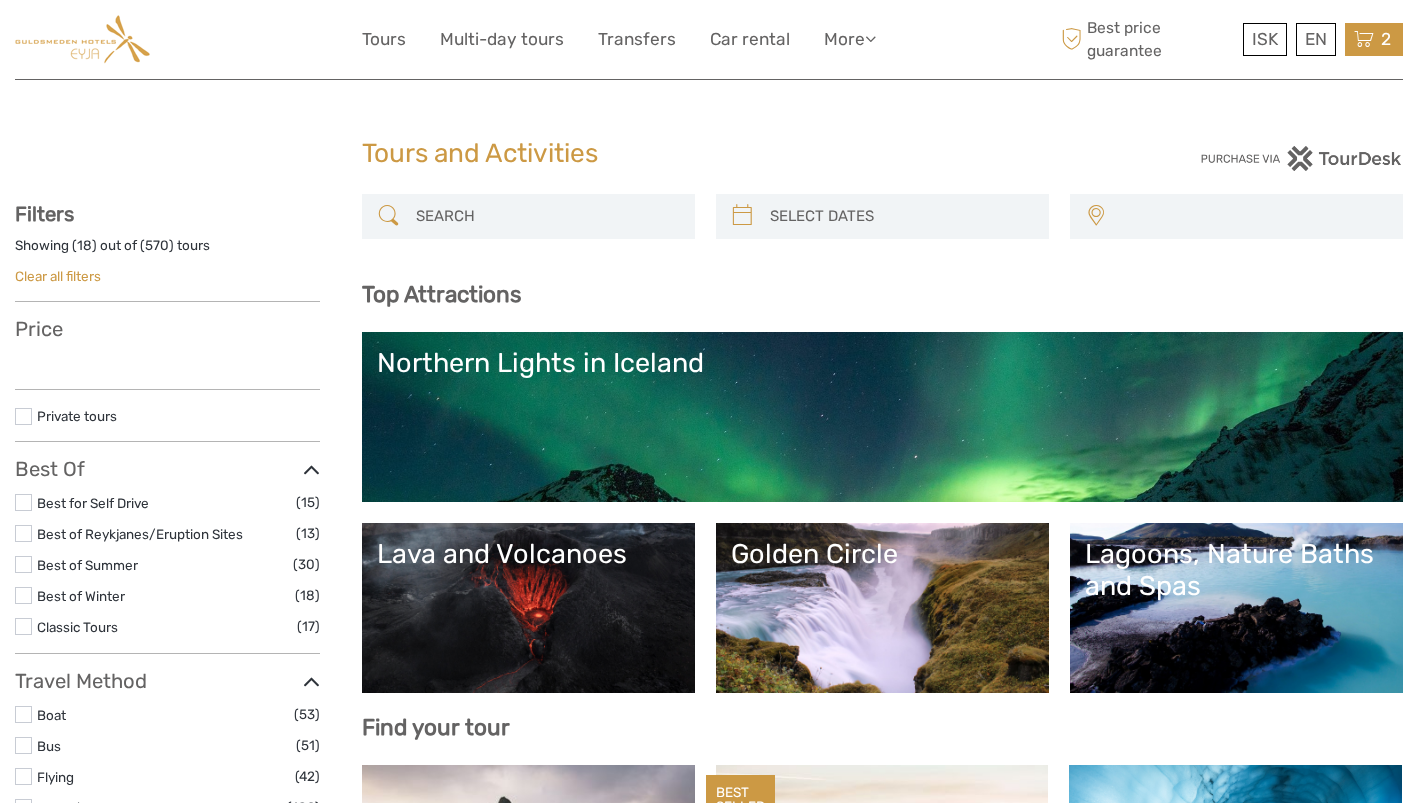 scroll, scrollTop: 0, scrollLeft: 0, axis: both 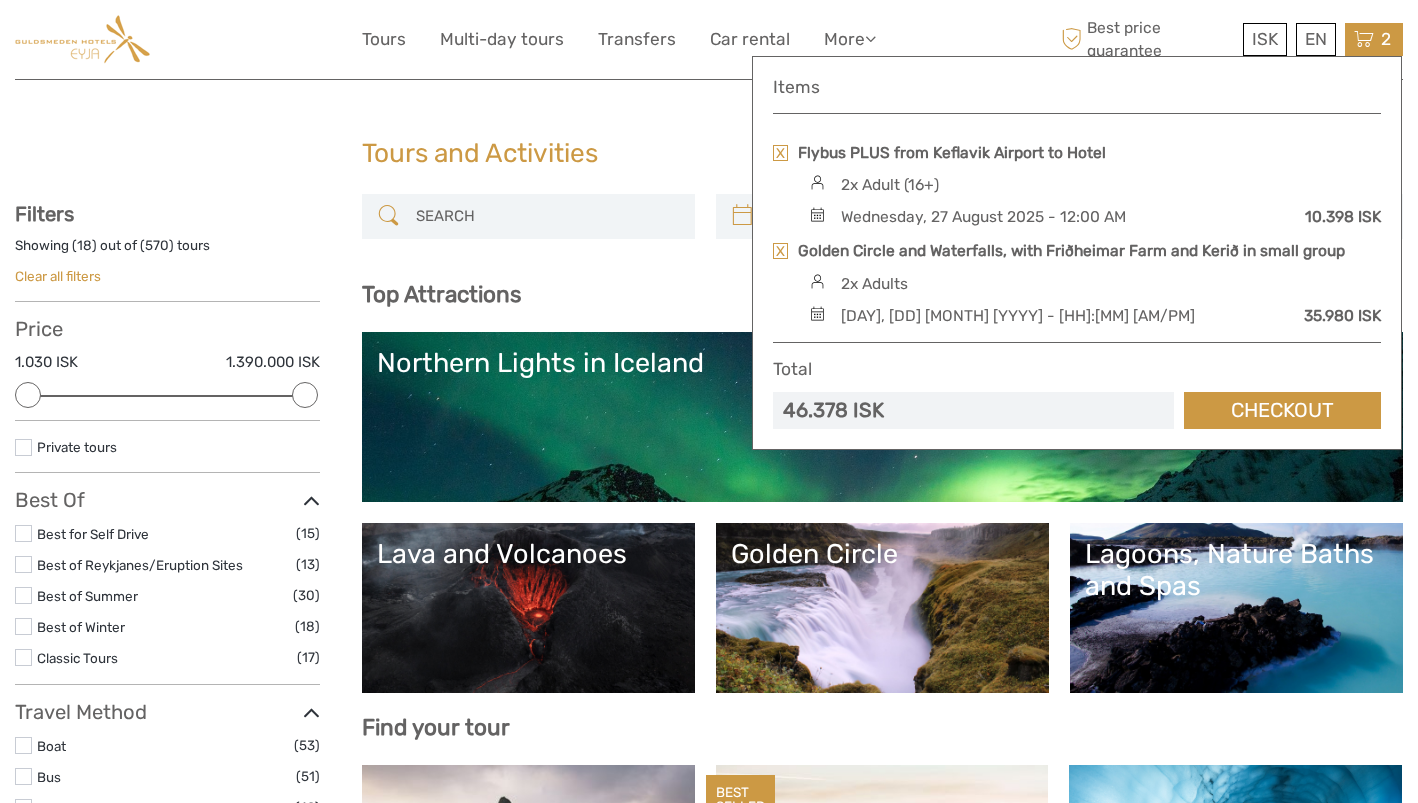 click at bounding box center [780, 153] 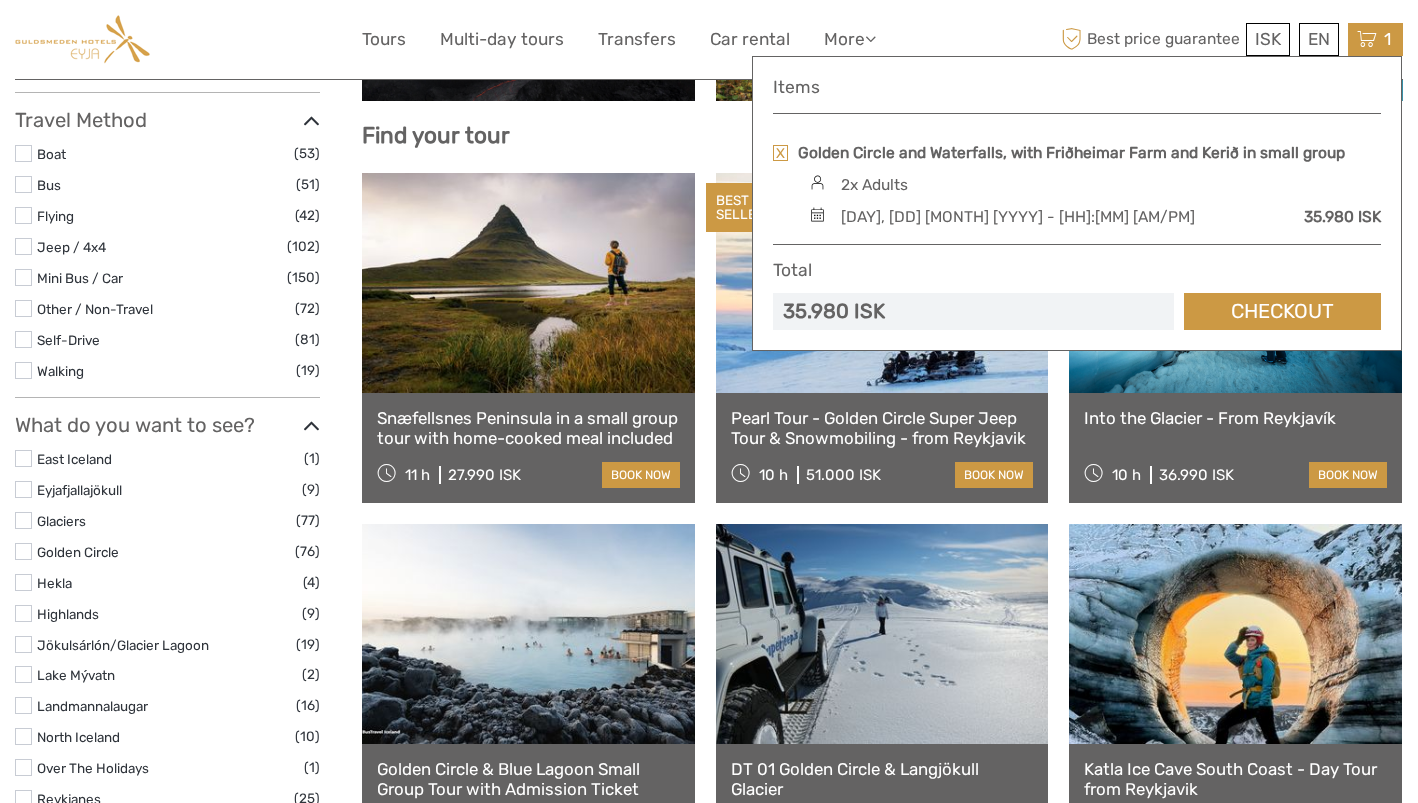 scroll, scrollTop: 551, scrollLeft: 0, axis: vertical 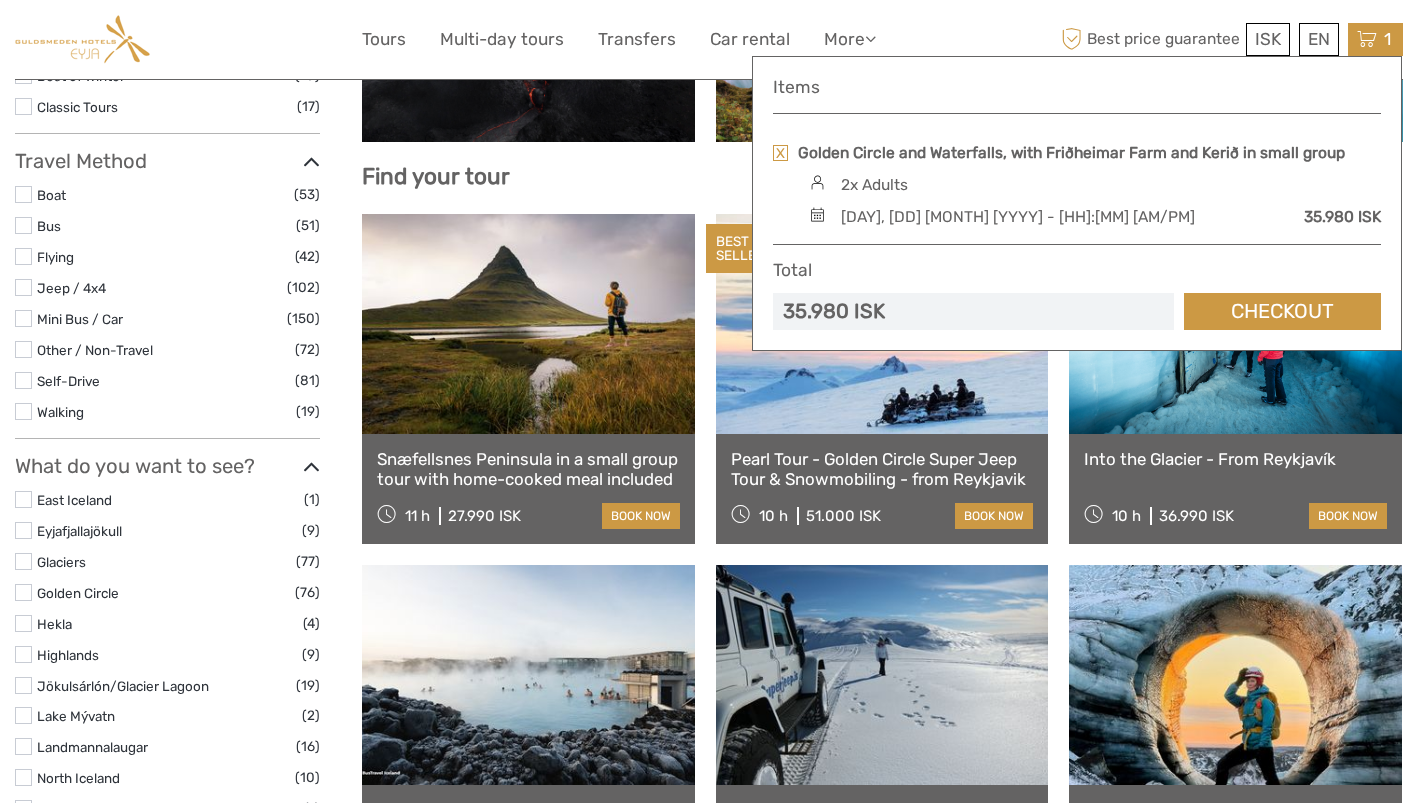 click on "Snæfellsnes Peninsula in a small group tour with home-cooked meal included" at bounding box center (528, 469) 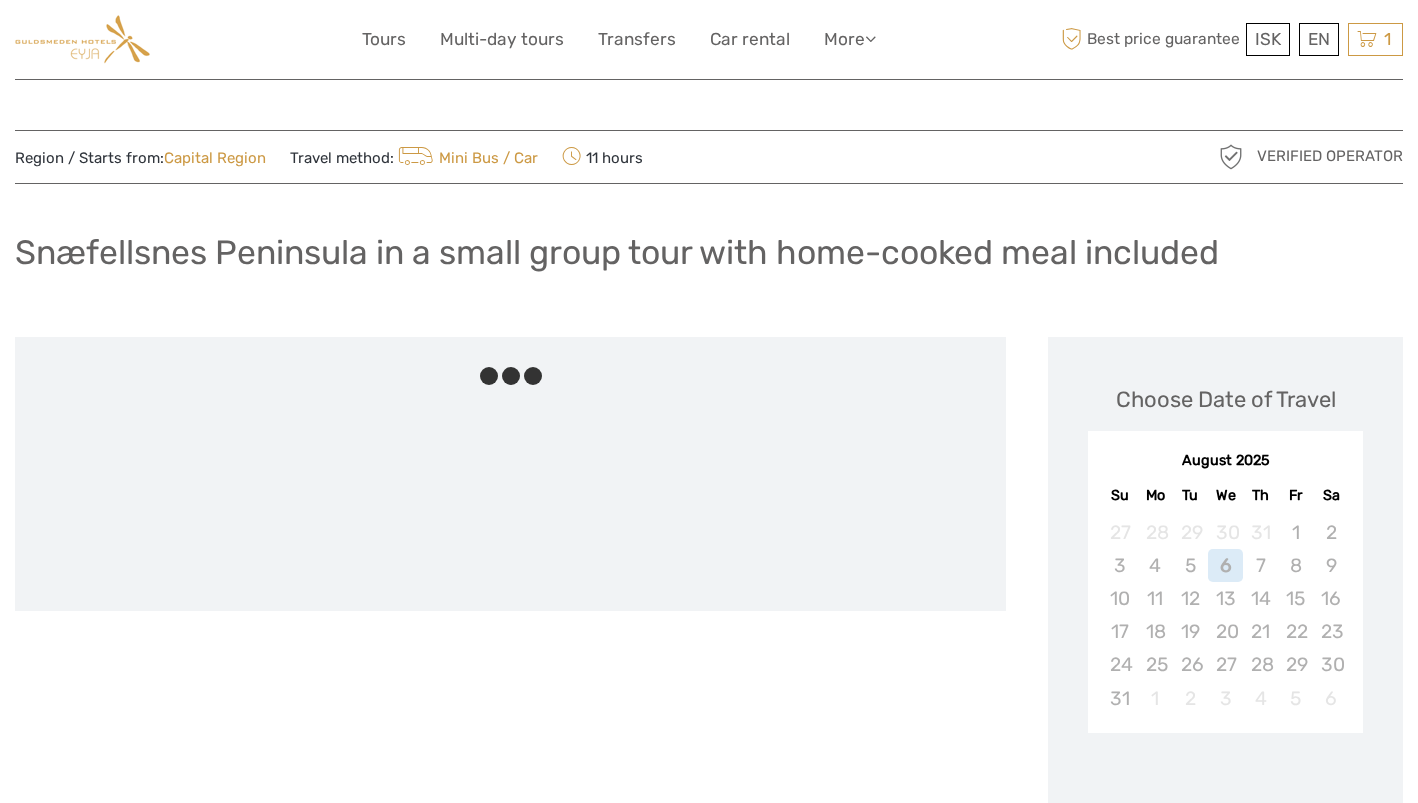 scroll, scrollTop: 0, scrollLeft: 0, axis: both 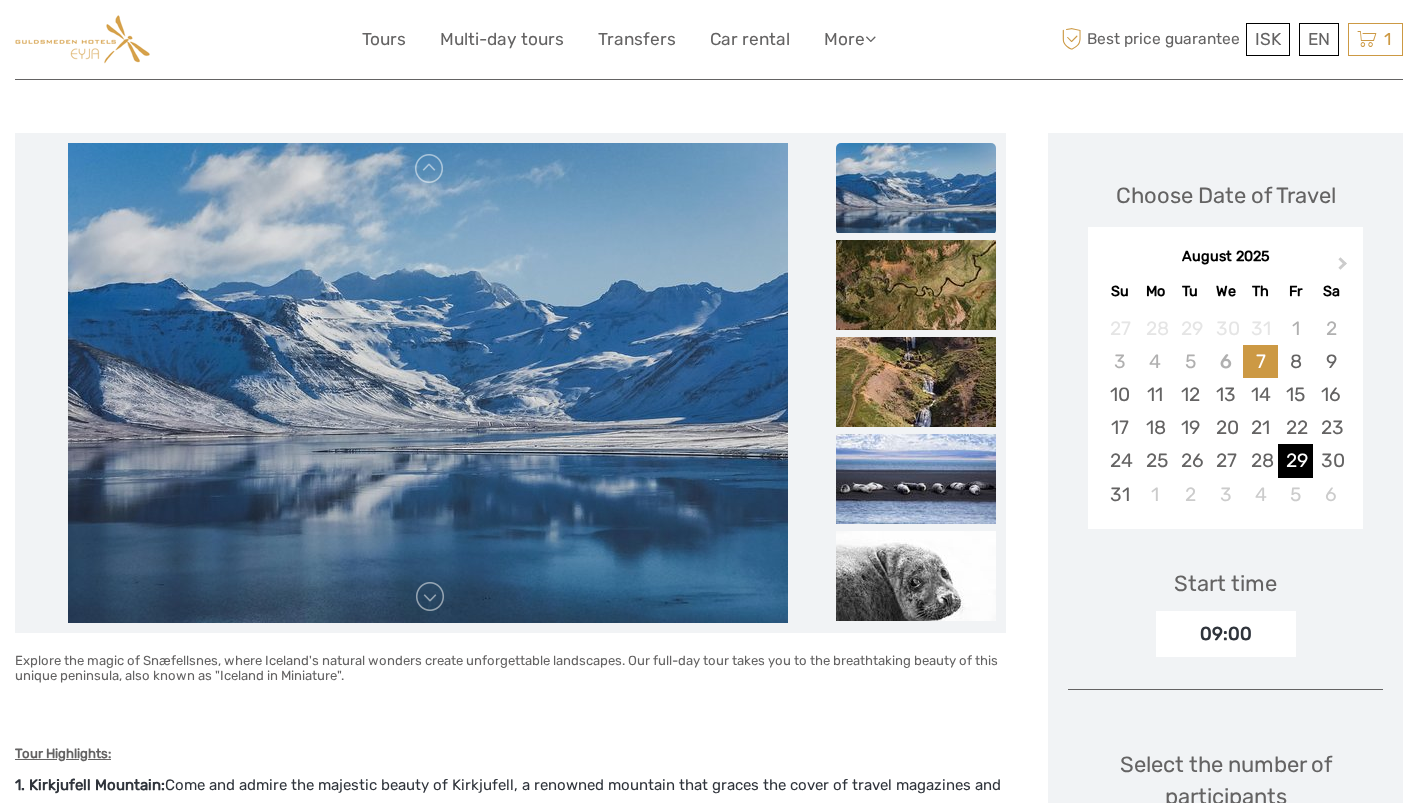click on "29" at bounding box center [1295, 460] 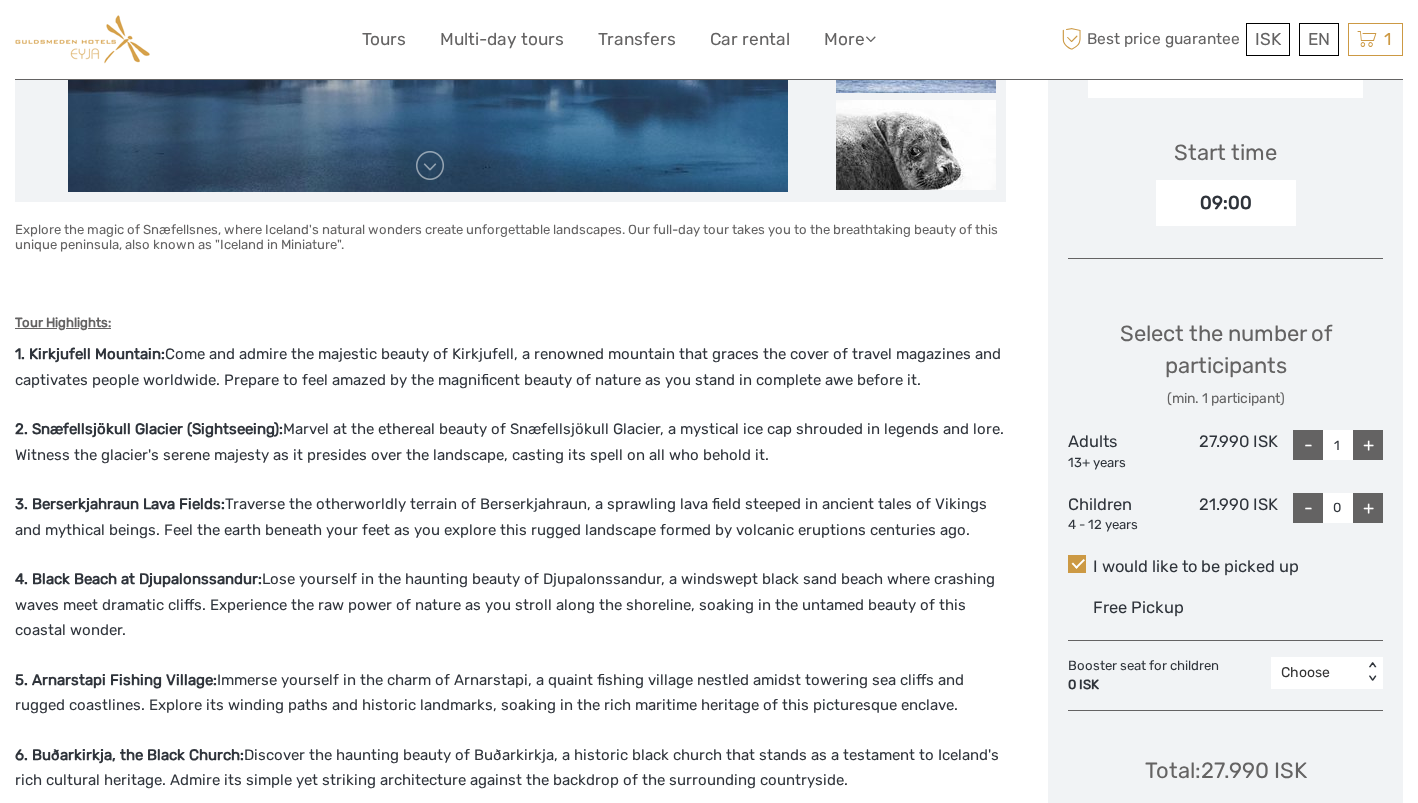 scroll, scrollTop: 644, scrollLeft: 0, axis: vertical 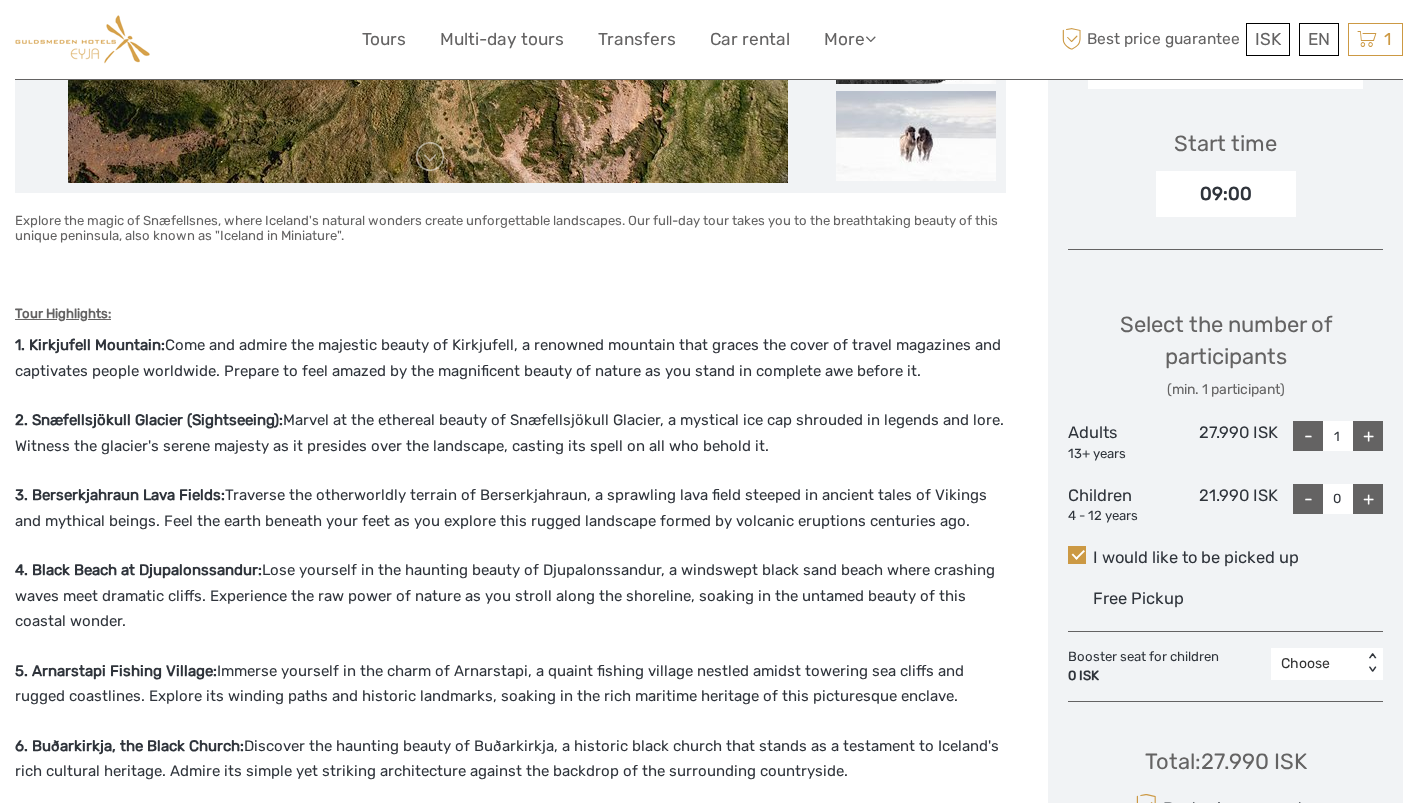 click on "+" at bounding box center [1368, 436] 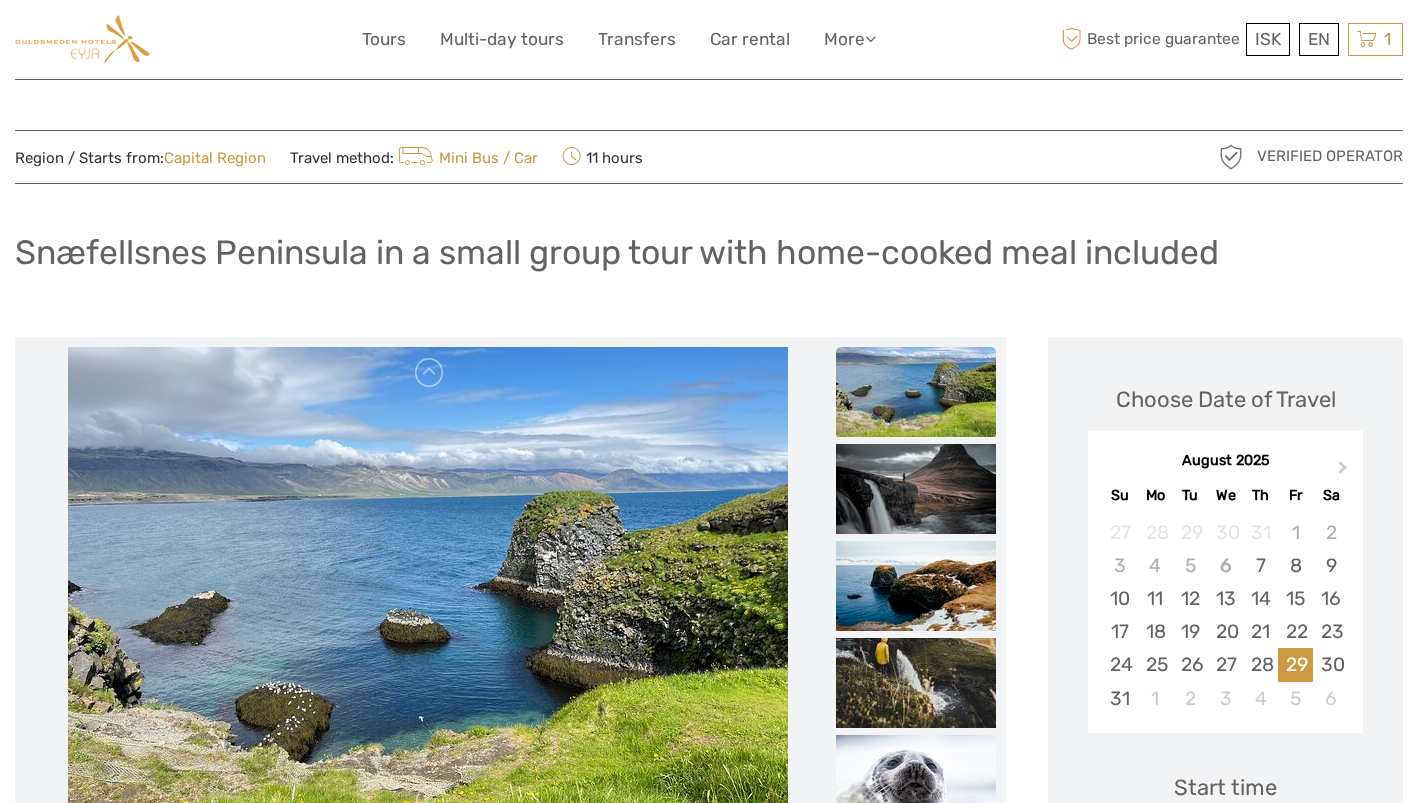 scroll, scrollTop: 0, scrollLeft: 0, axis: both 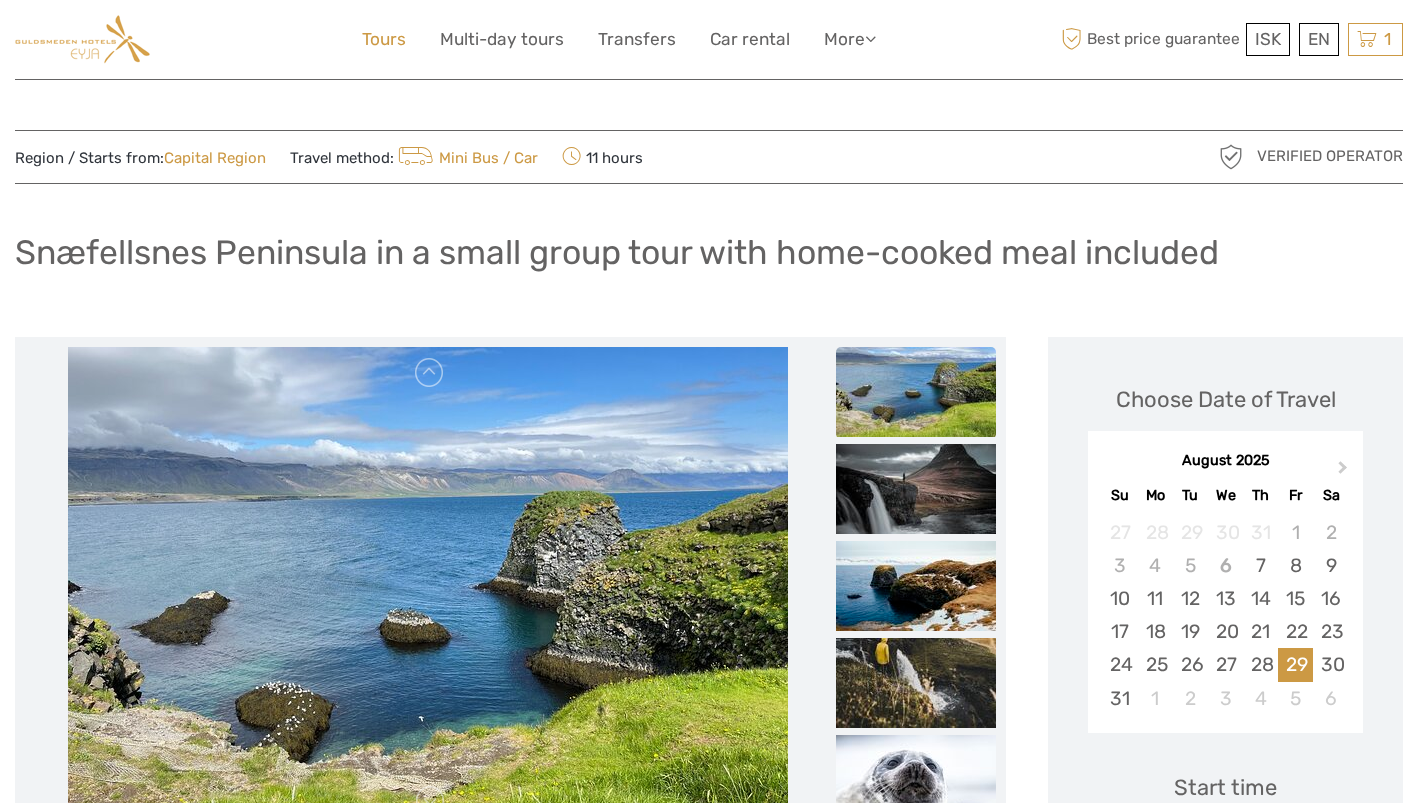 click on "Tours" at bounding box center (384, 39) 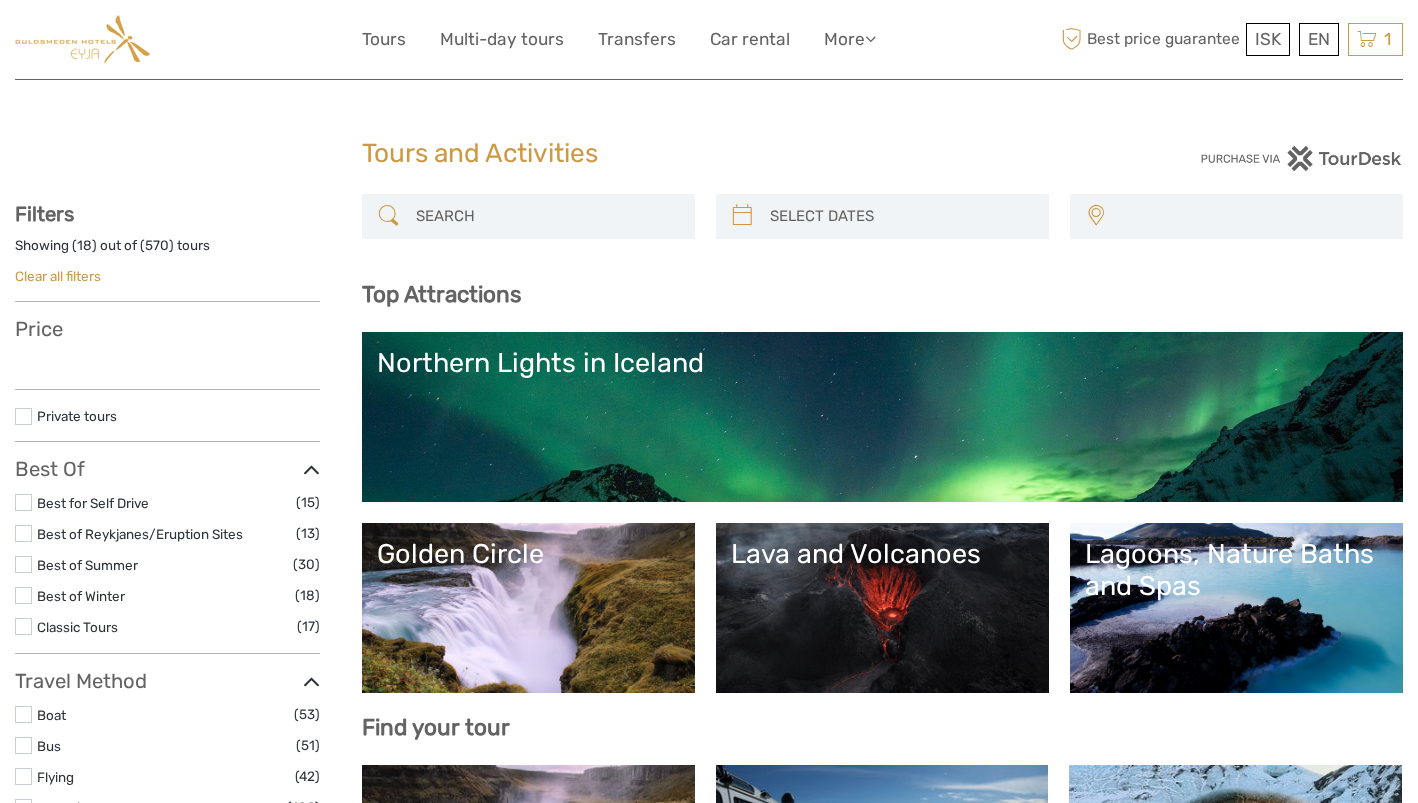 select 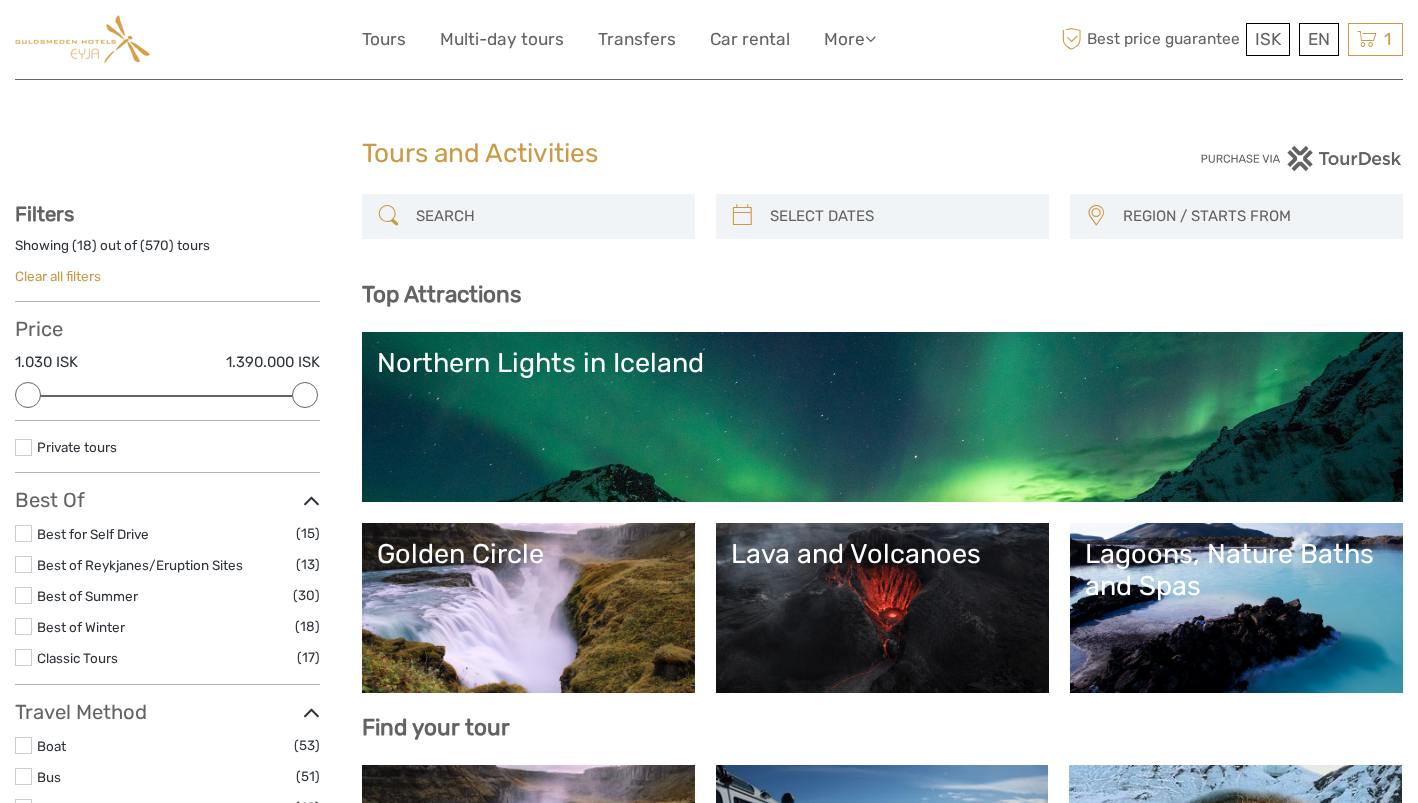 scroll, scrollTop: 0, scrollLeft: 0, axis: both 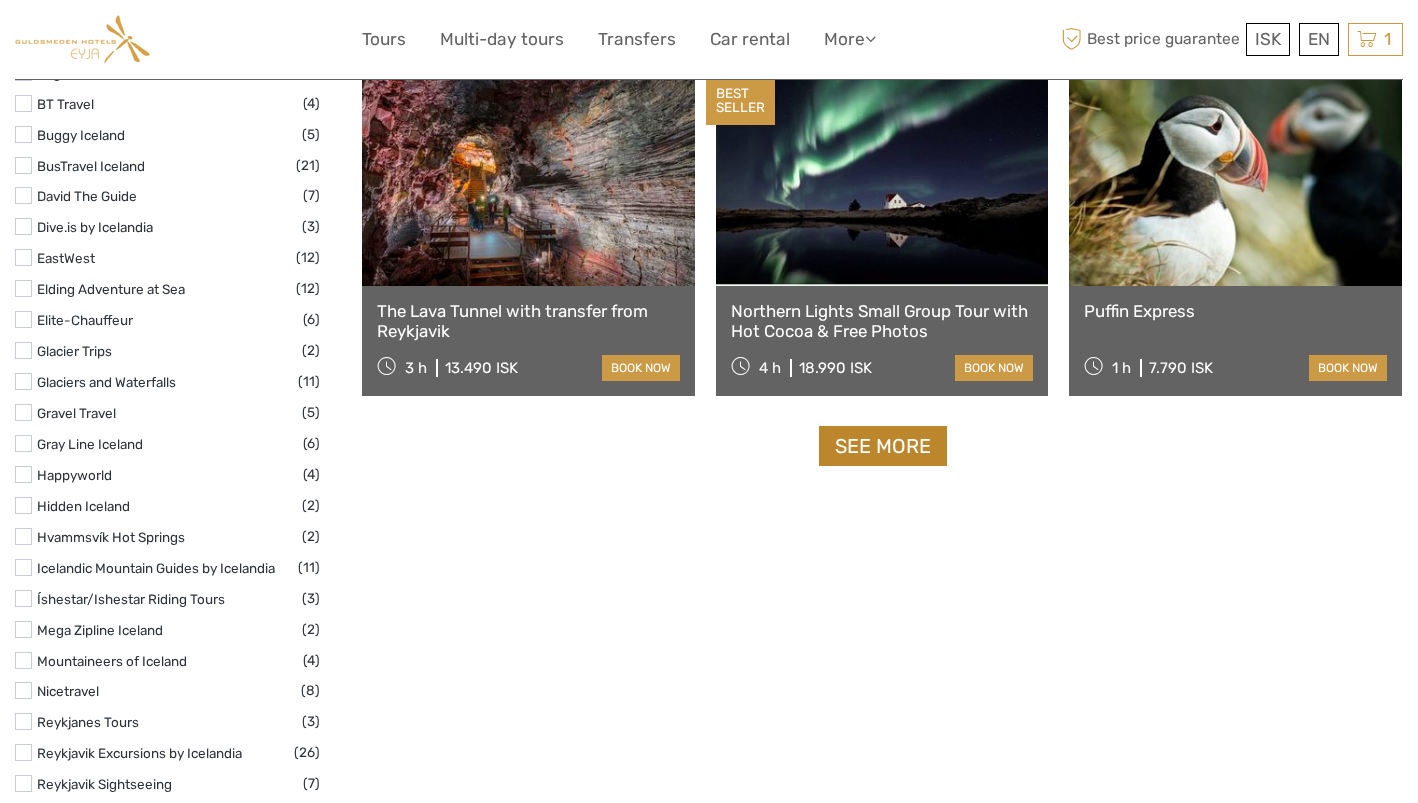 click on "See more" at bounding box center [883, 446] 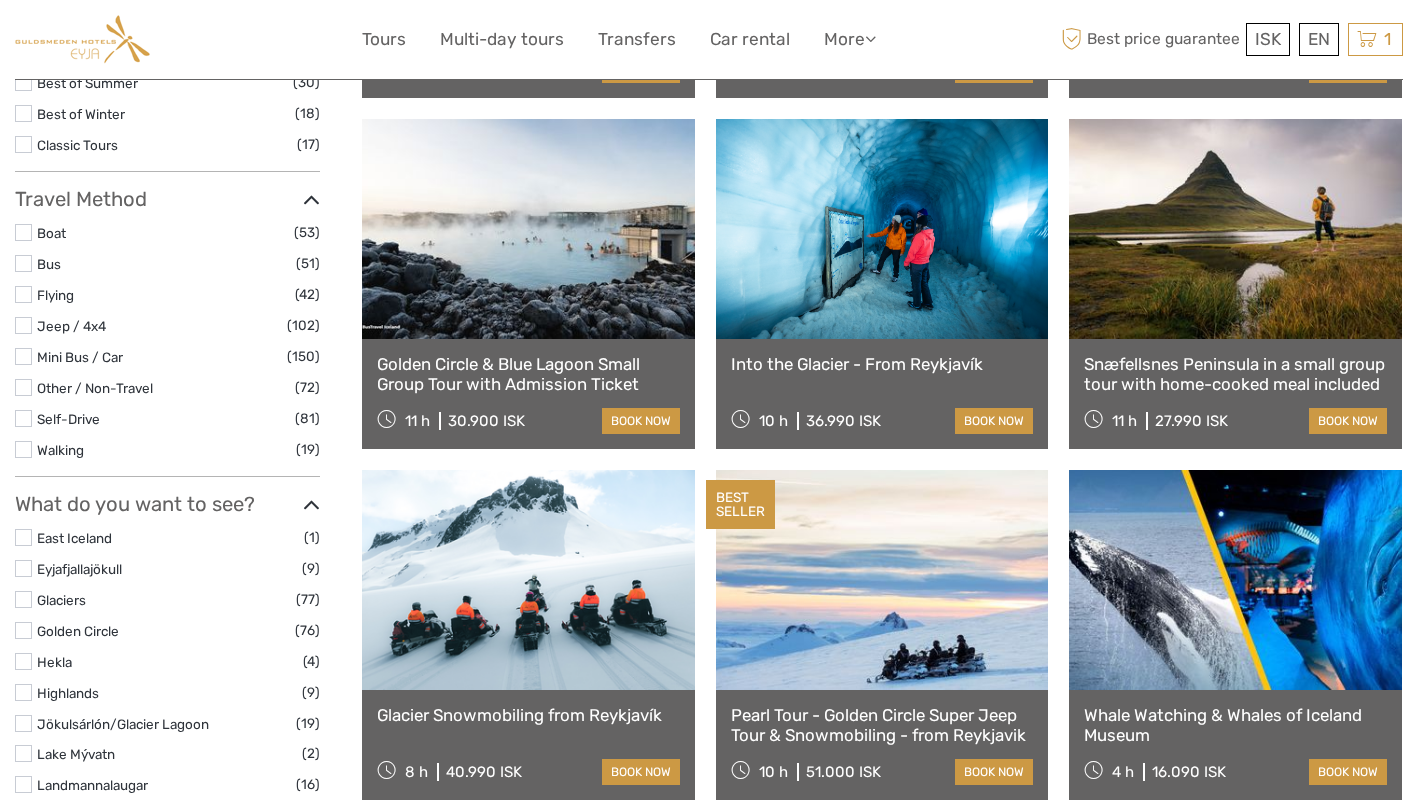 scroll, scrollTop: 514, scrollLeft: 0, axis: vertical 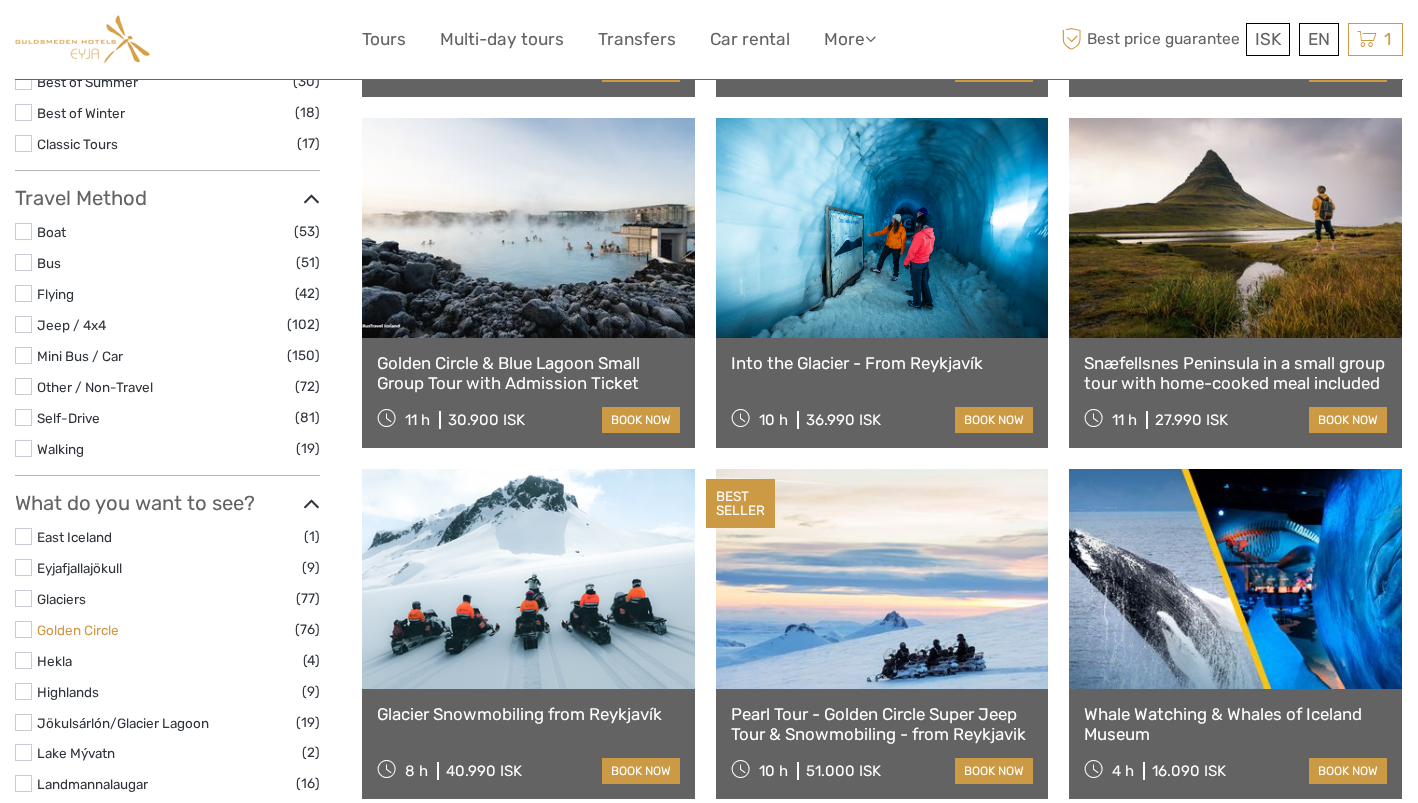 click on "Golden Circle" at bounding box center (78, 630) 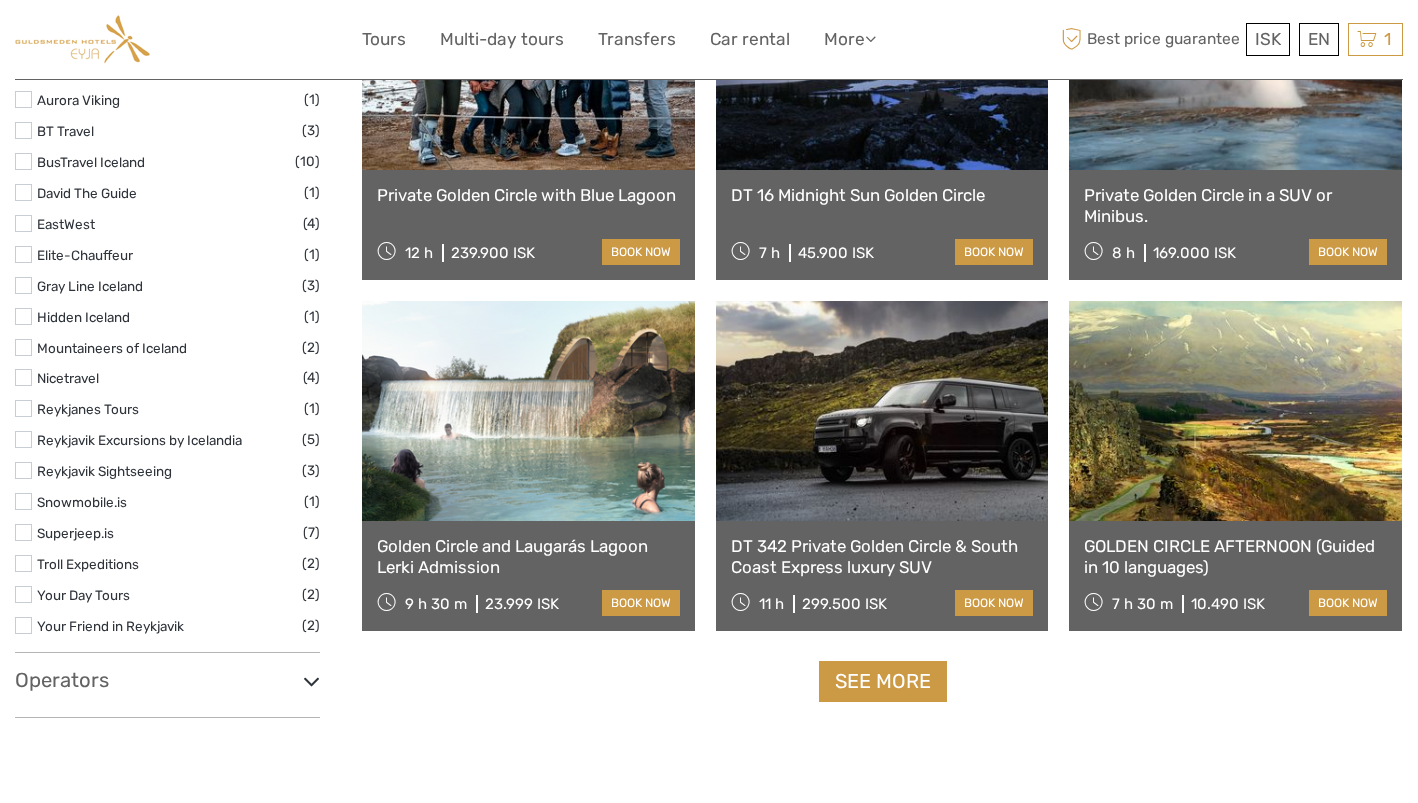 scroll, scrollTop: 1778, scrollLeft: 0, axis: vertical 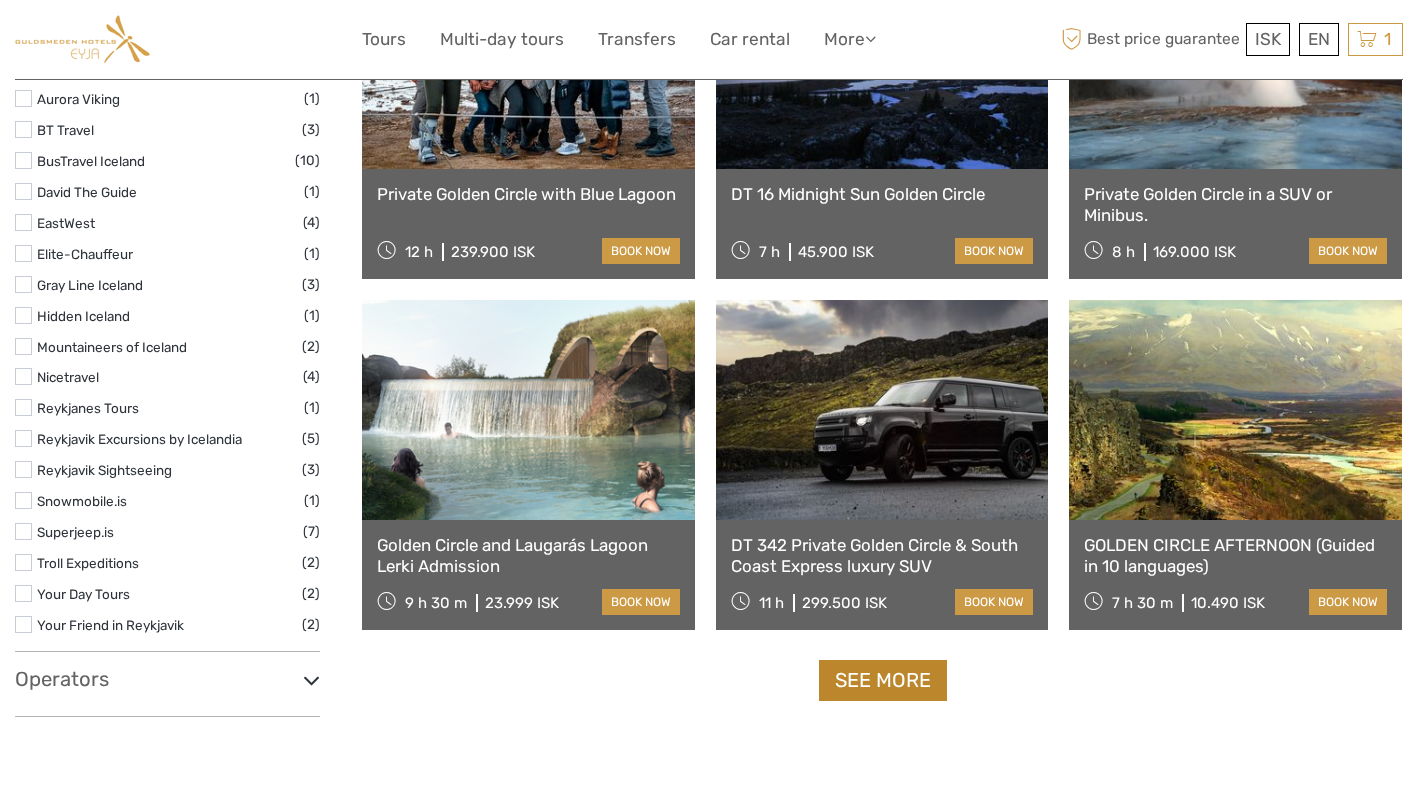click on "See more" at bounding box center (883, 680) 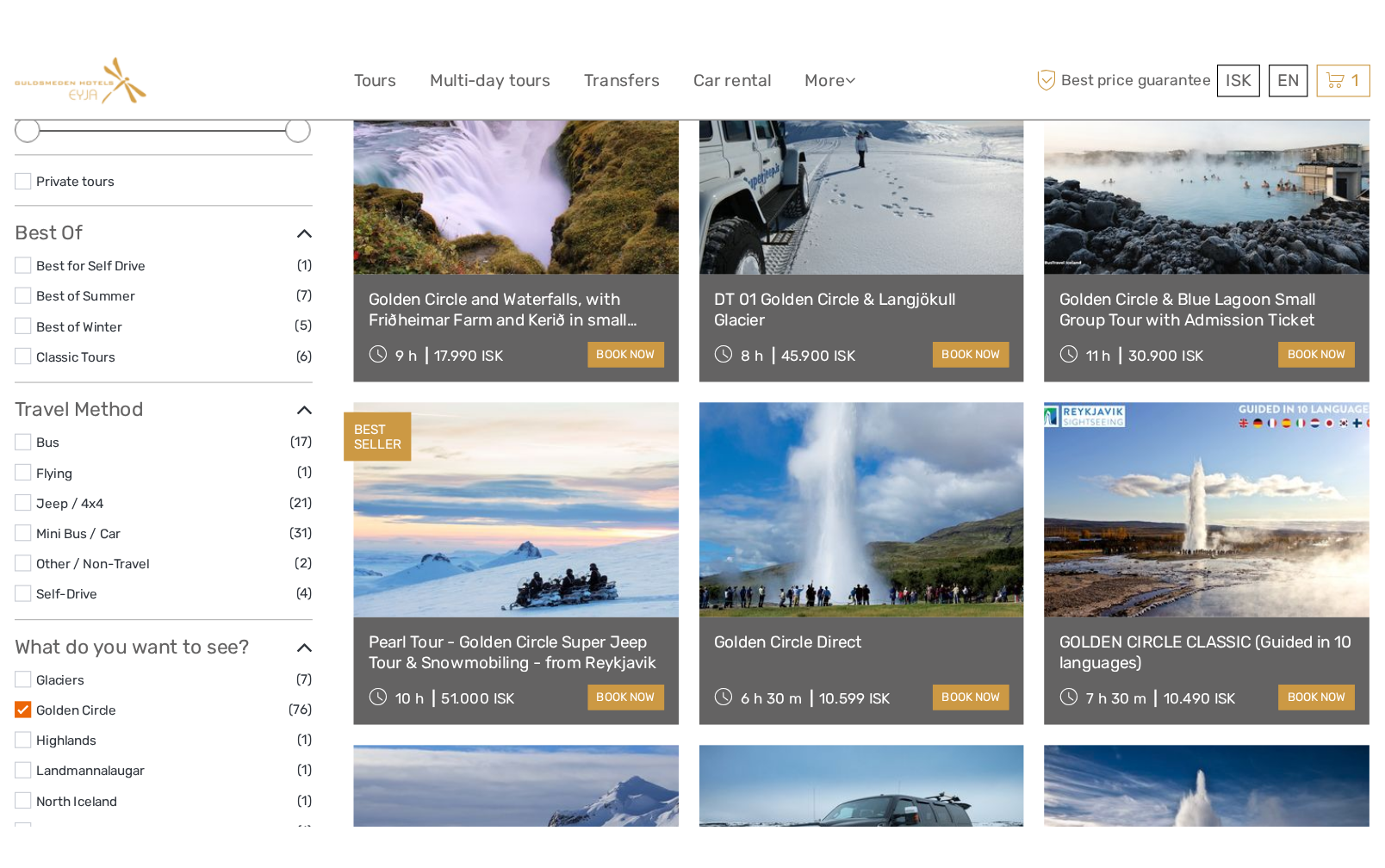 scroll, scrollTop: 260, scrollLeft: 0, axis: vertical 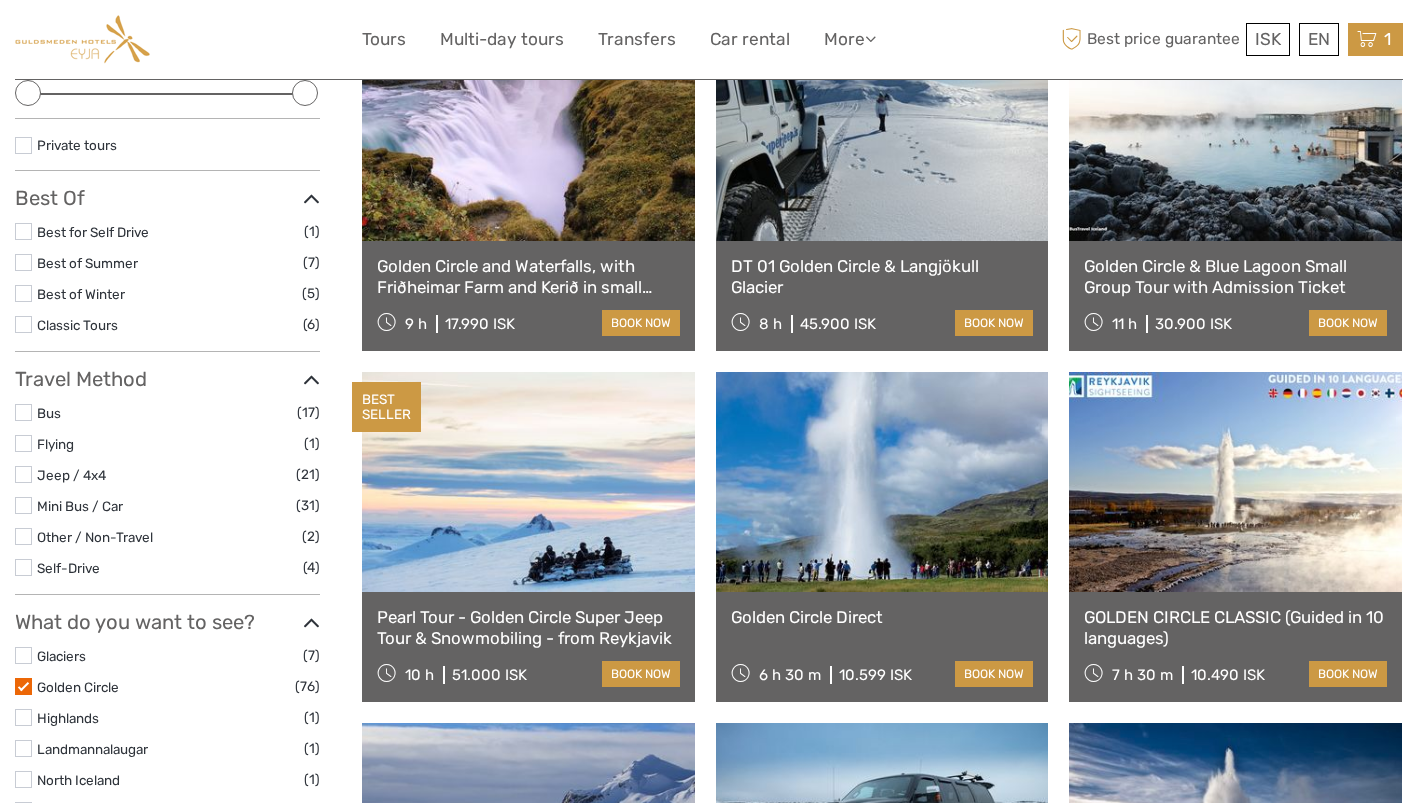 click at bounding box center [1367, 39] 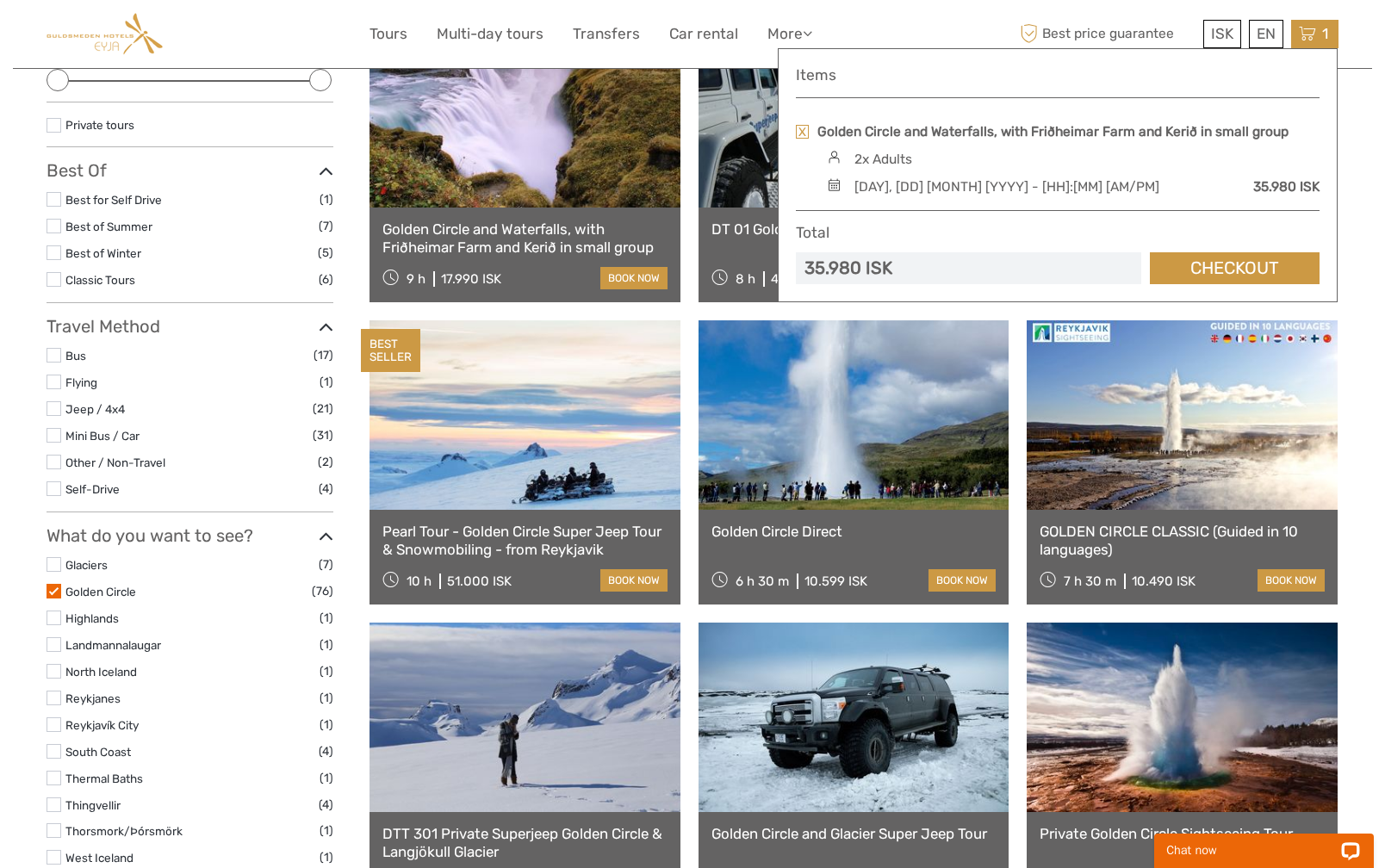 click on "1" at bounding box center [1325, 34] 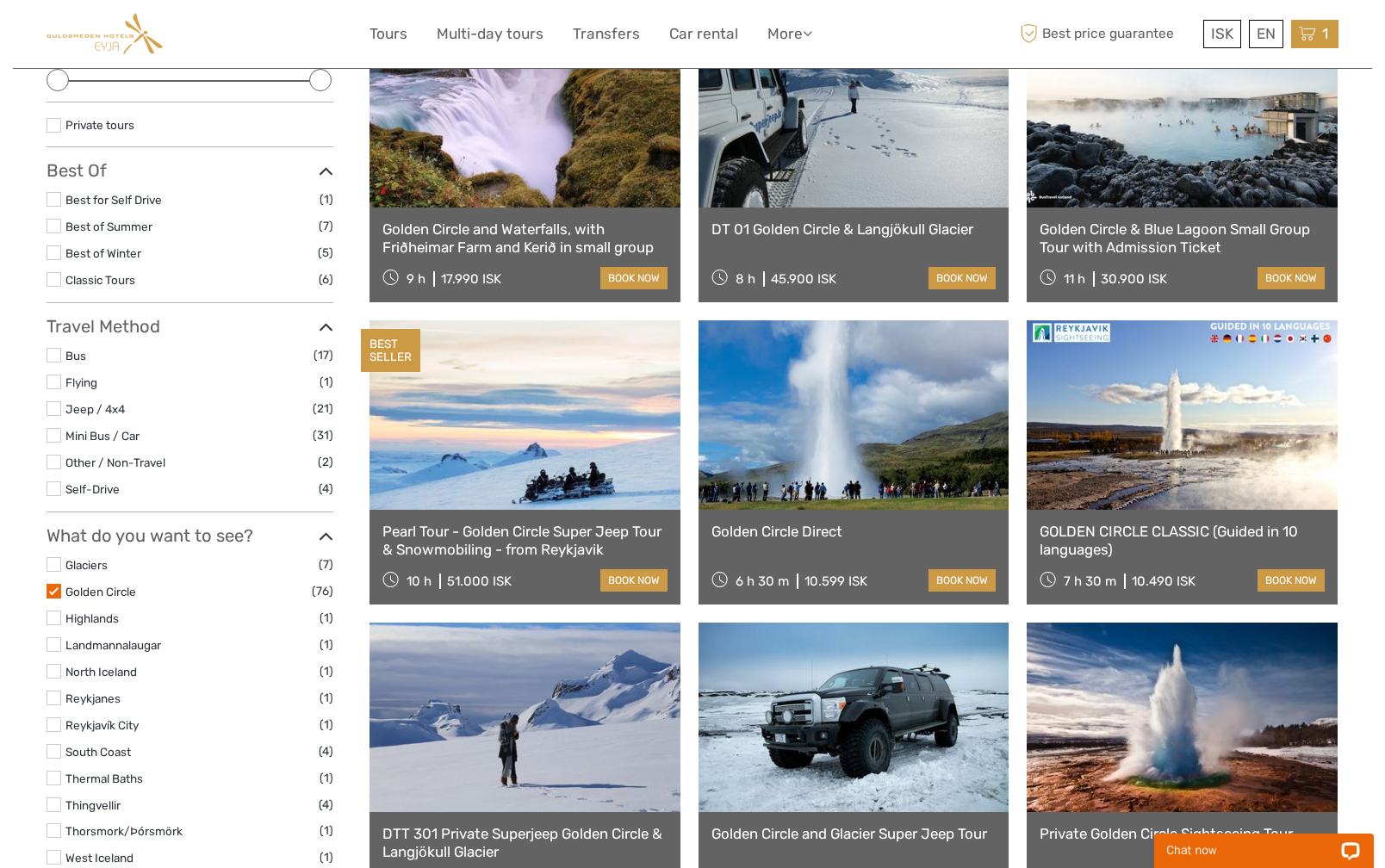 click at bounding box center (1307, 34) 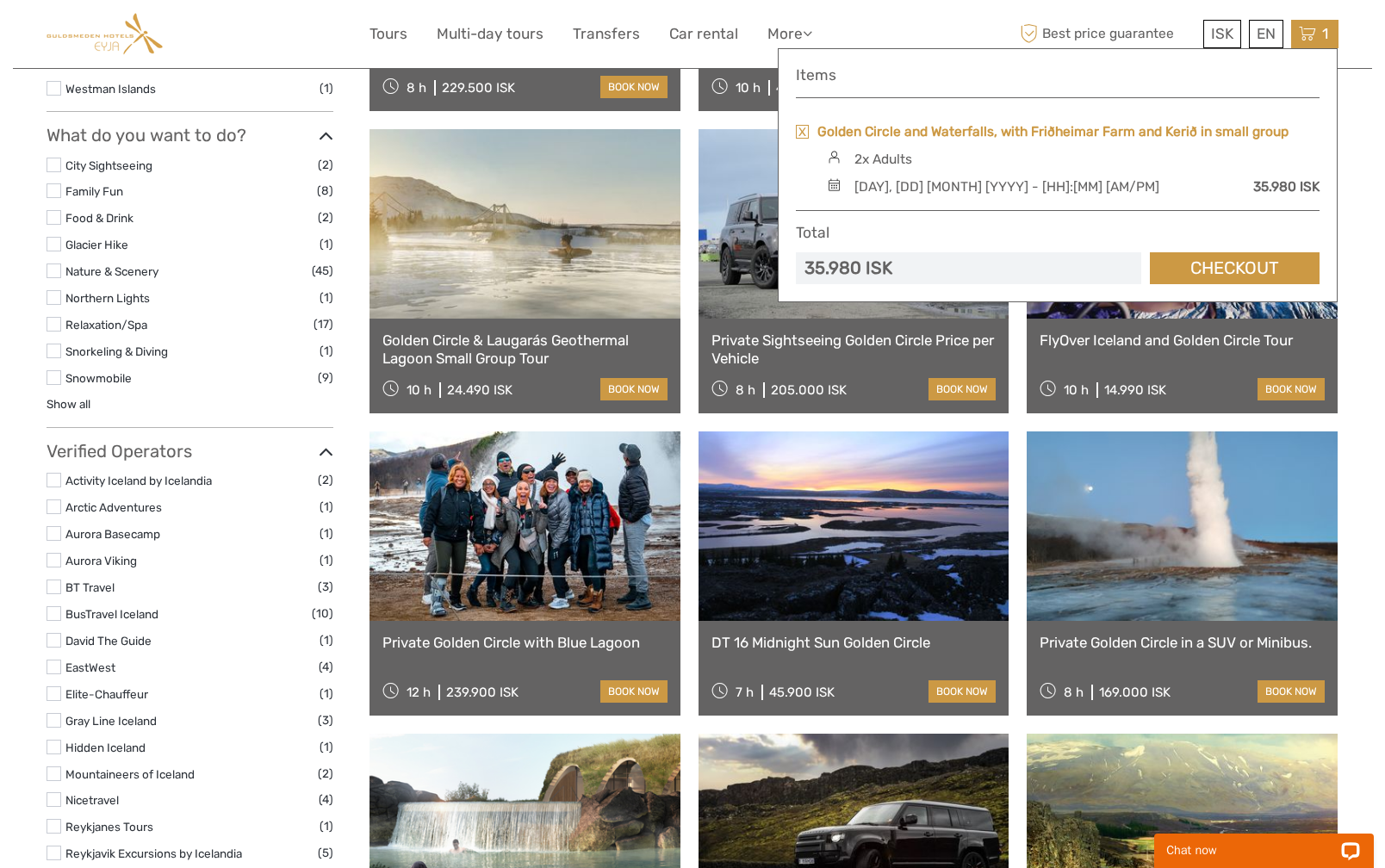 scroll, scrollTop: 1119, scrollLeft: 0, axis: vertical 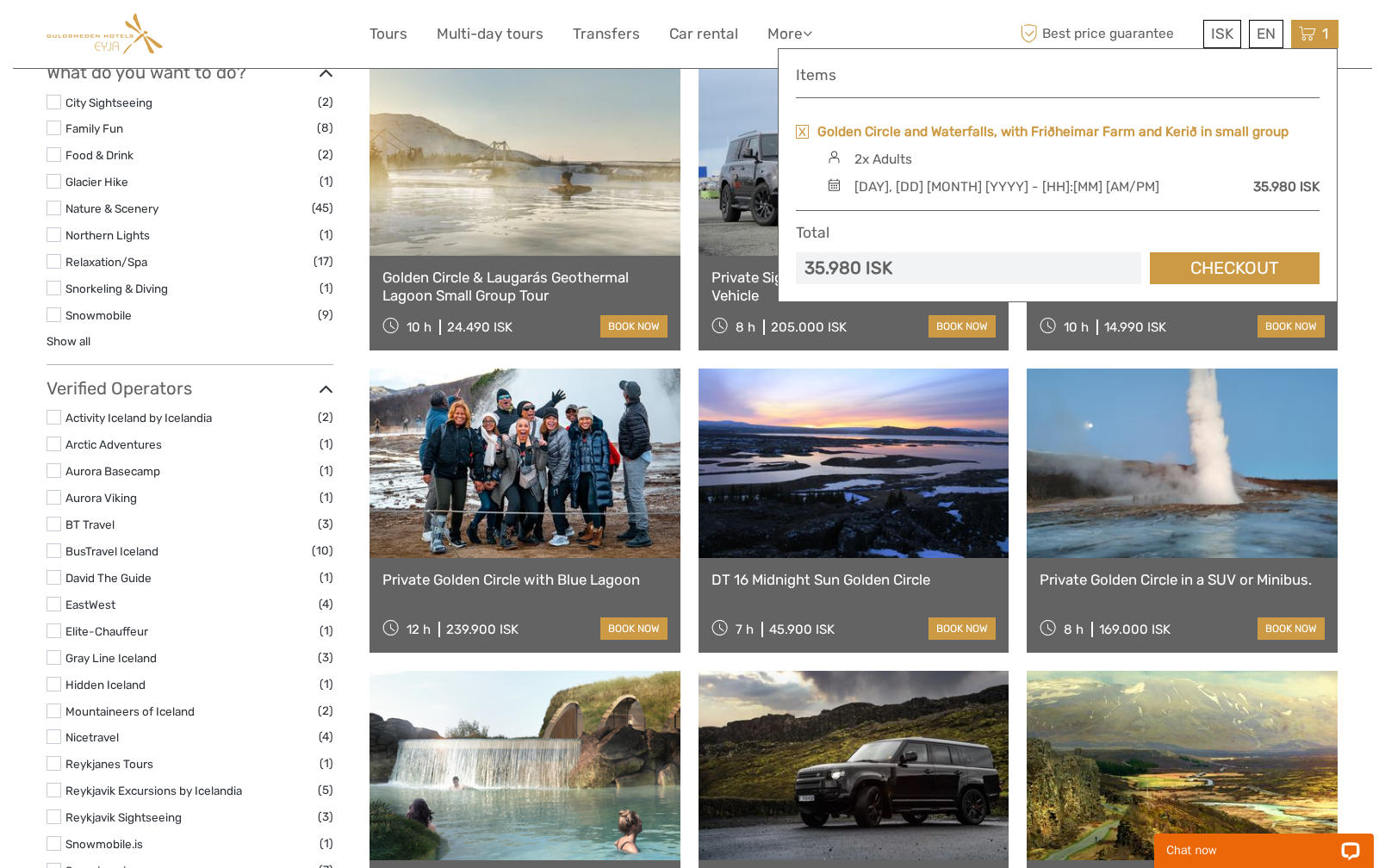 click on "Golden Circle and Waterfalls, with Friðheimar Farm and Kerið in small group" at bounding box center [1053, 132] 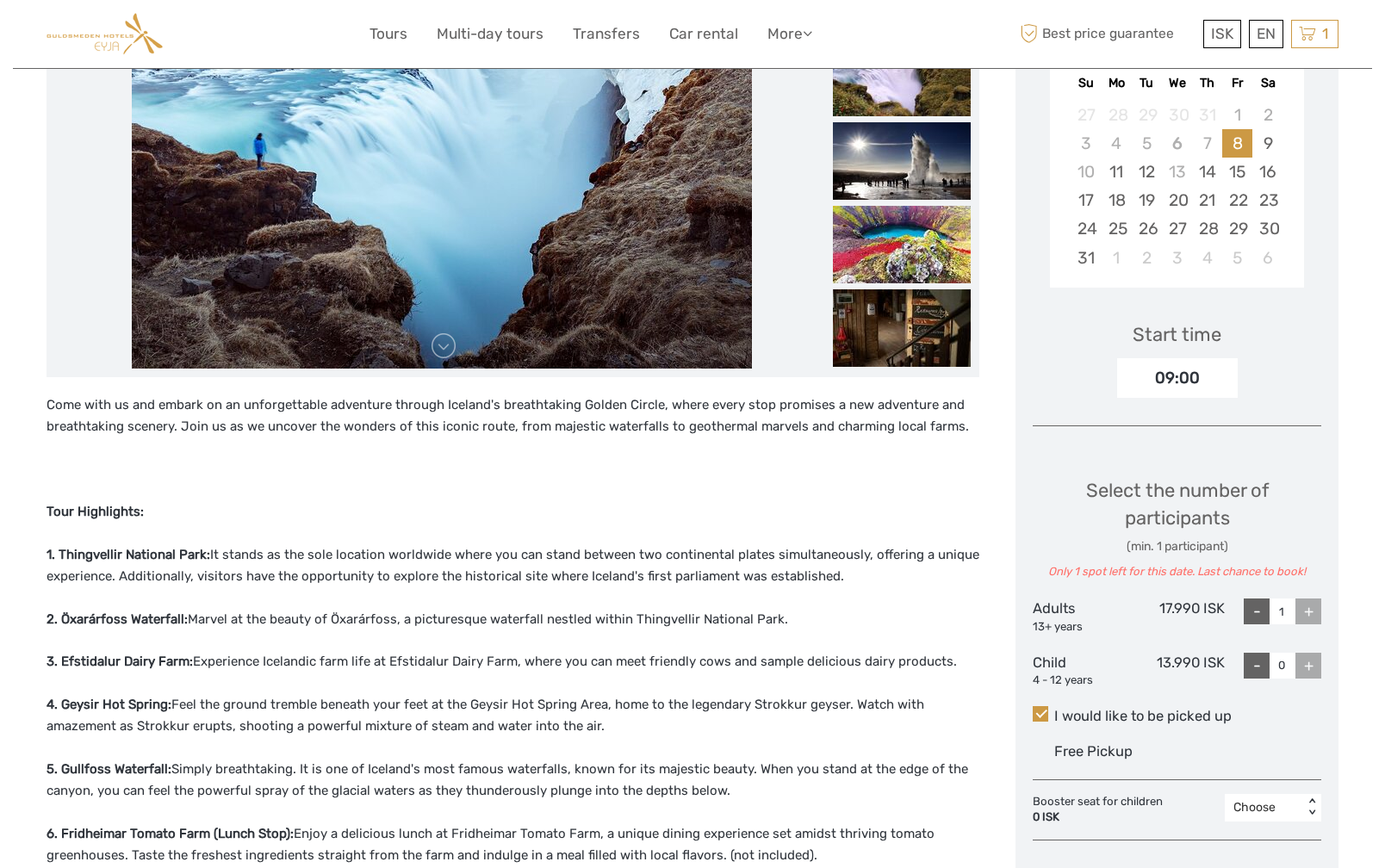 scroll, scrollTop: 356, scrollLeft: 0, axis: vertical 